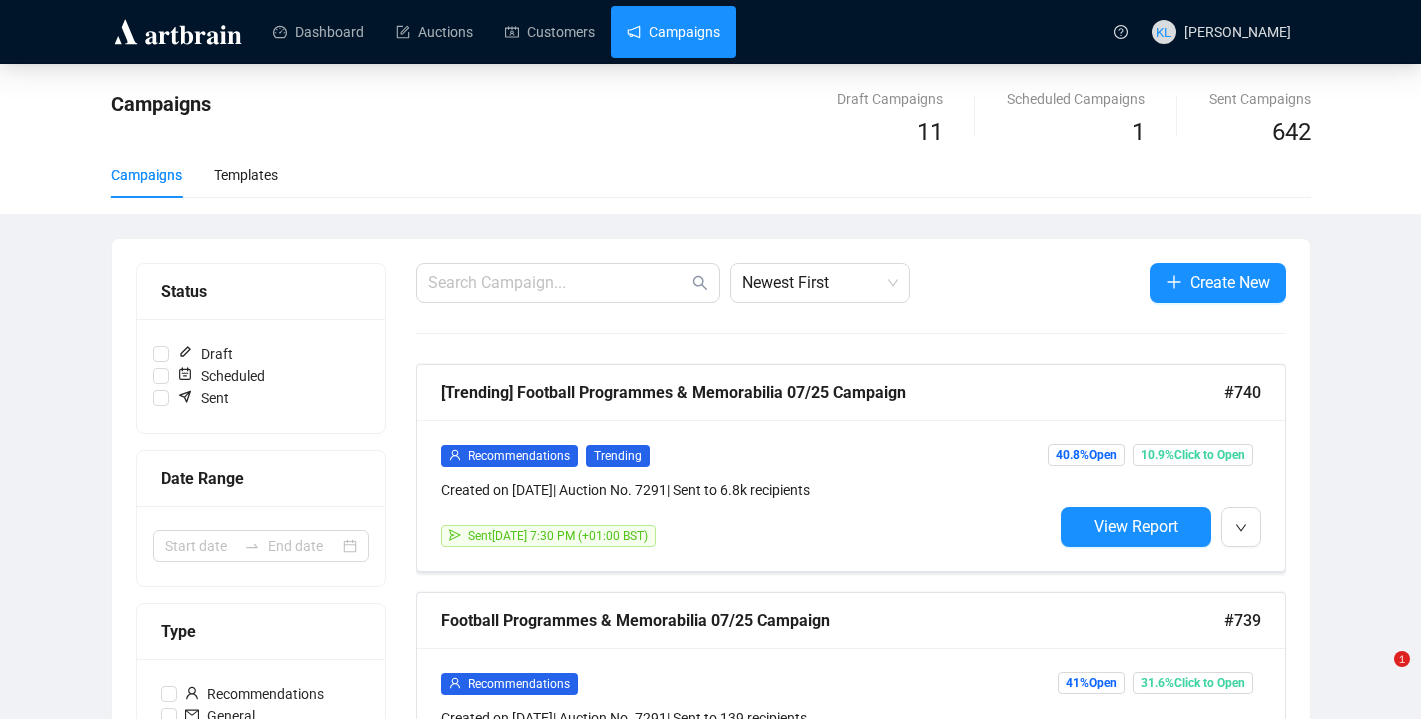 scroll, scrollTop: 141, scrollLeft: 0, axis: vertical 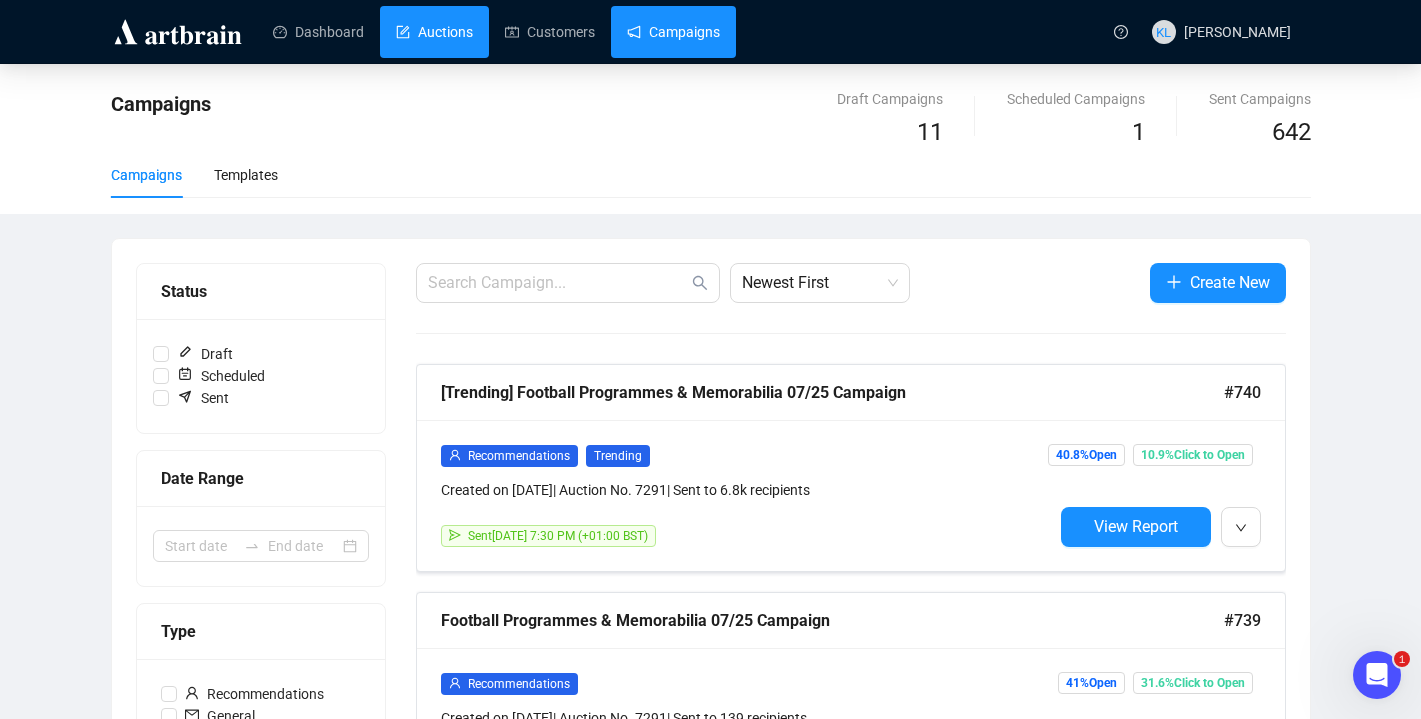 click on "Auctions" at bounding box center [434, 32] 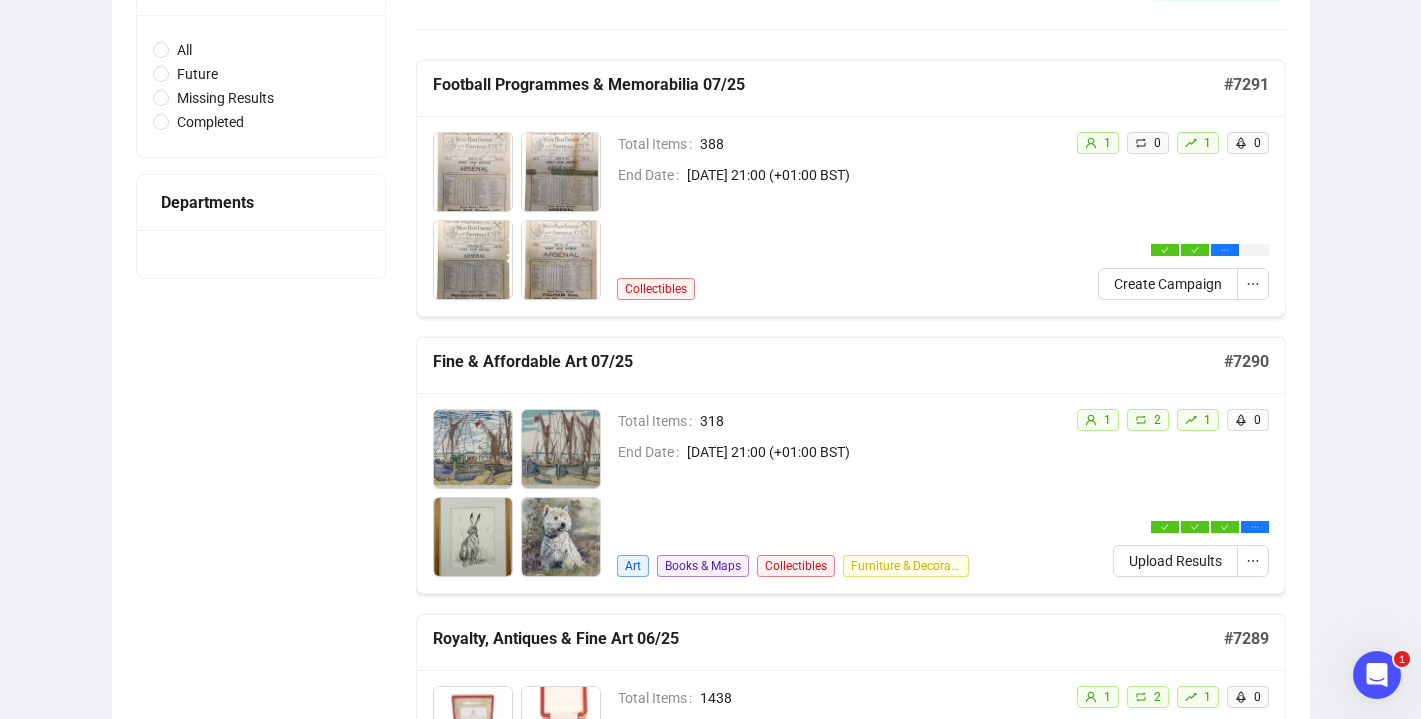 scroll, scrollTop: 258, scrollLeft: 0, axis: vertical 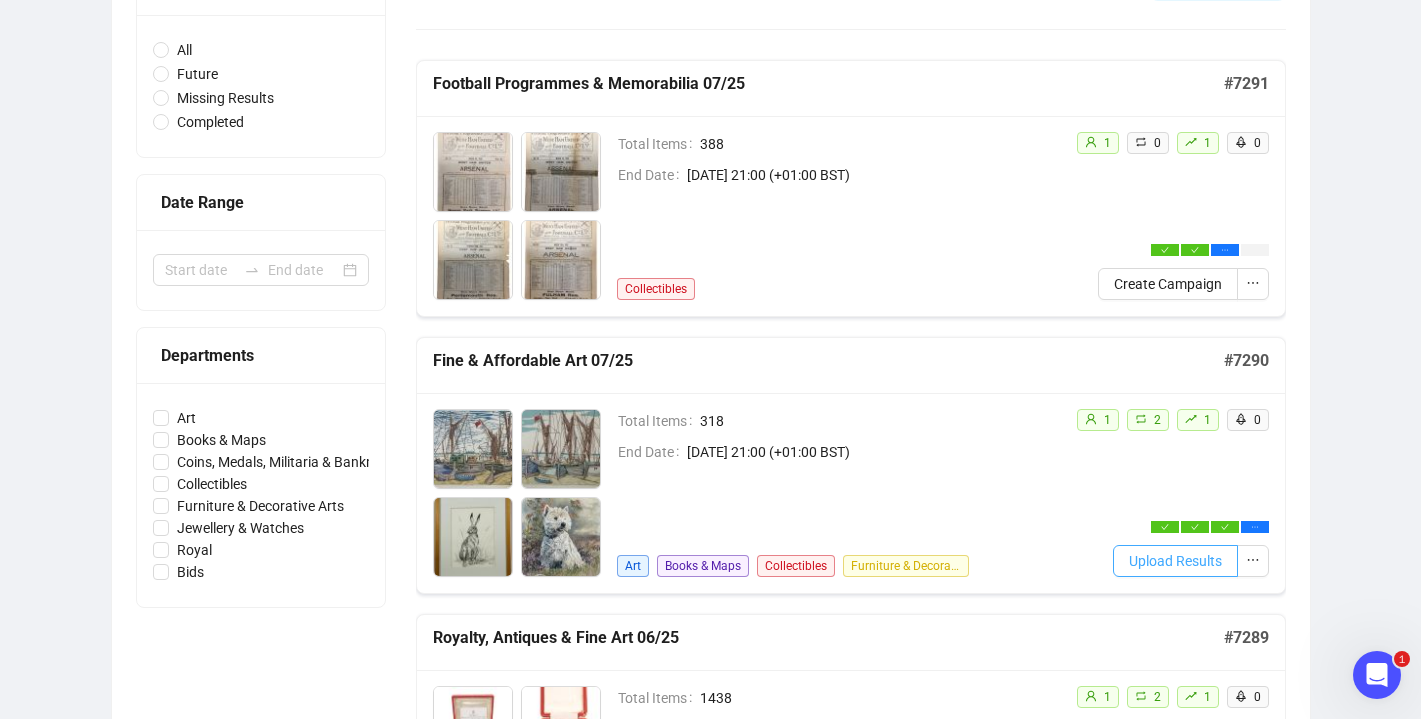 click on "Upload Results" at bounding box center [1175, 561] 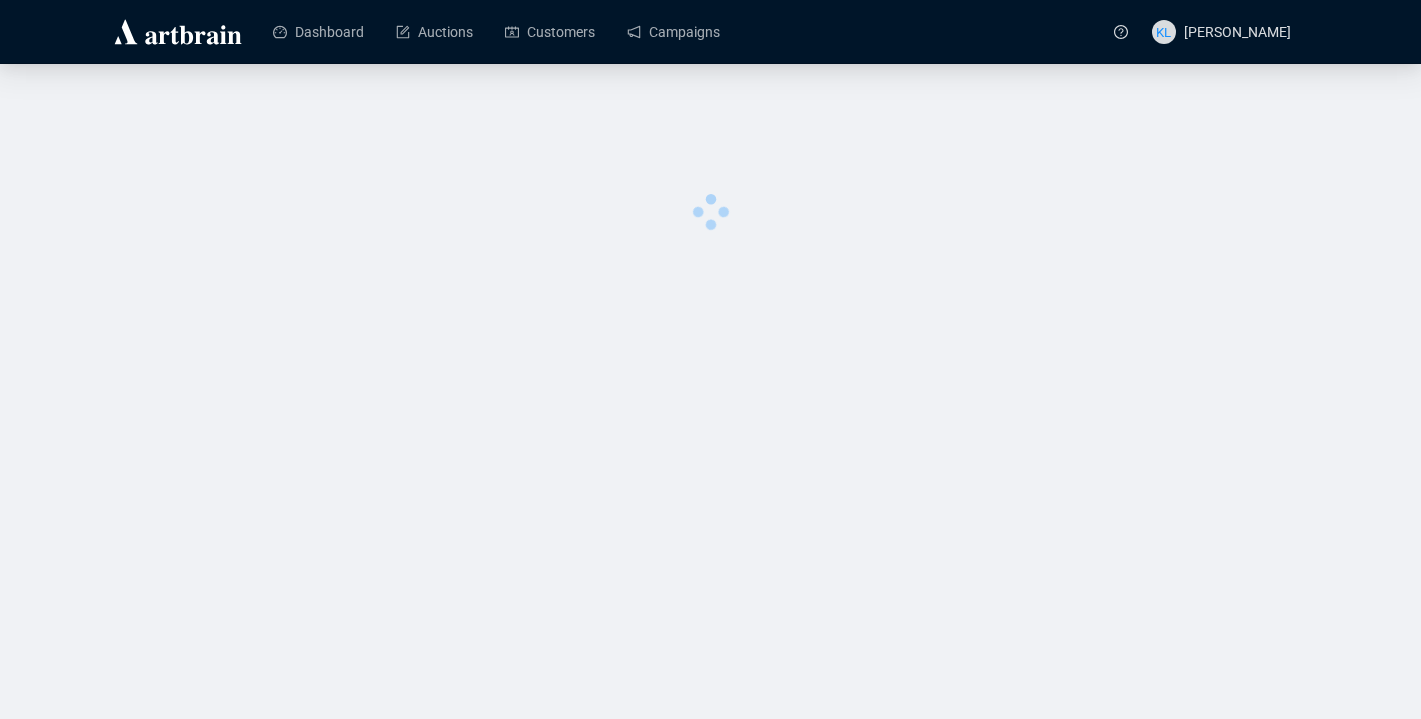 scroll, scrollTop: 0, scrollLeft: 0, axis: both 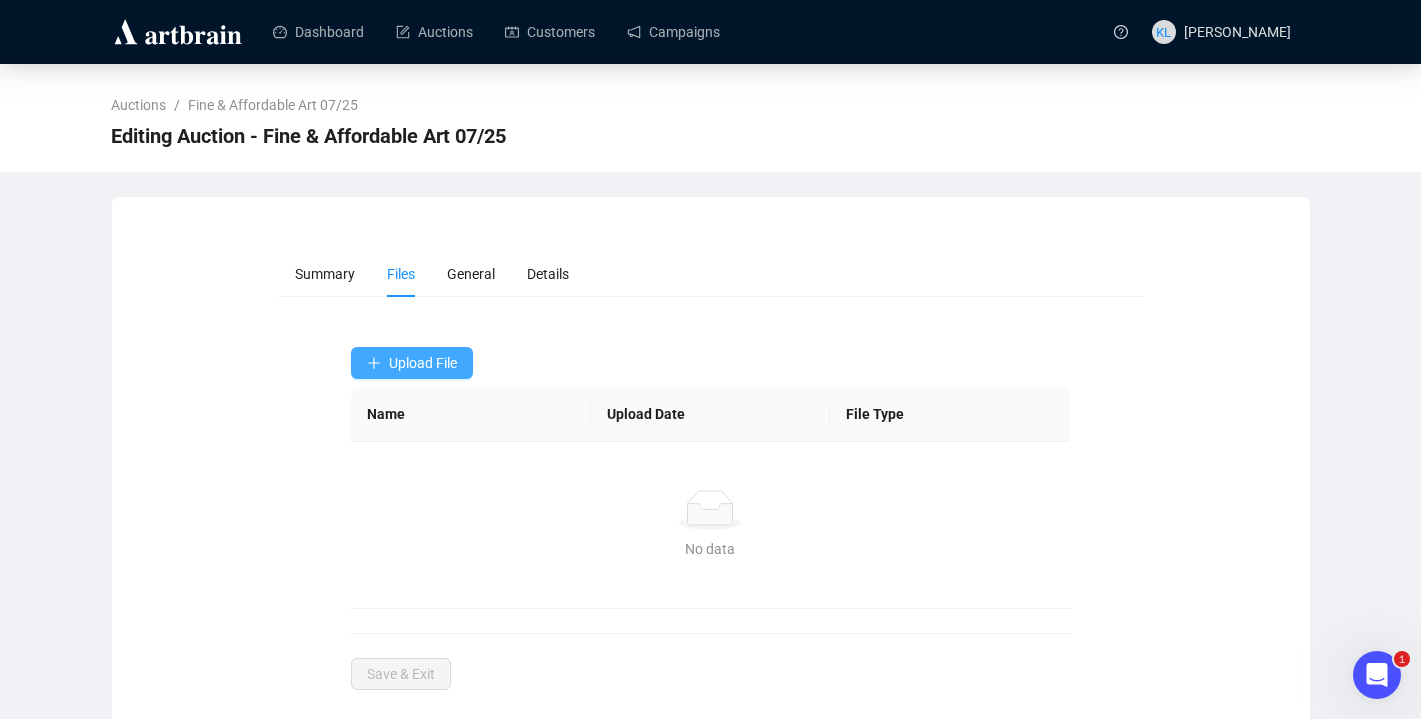 click on "Upload File" at bounding box center [412, 363] 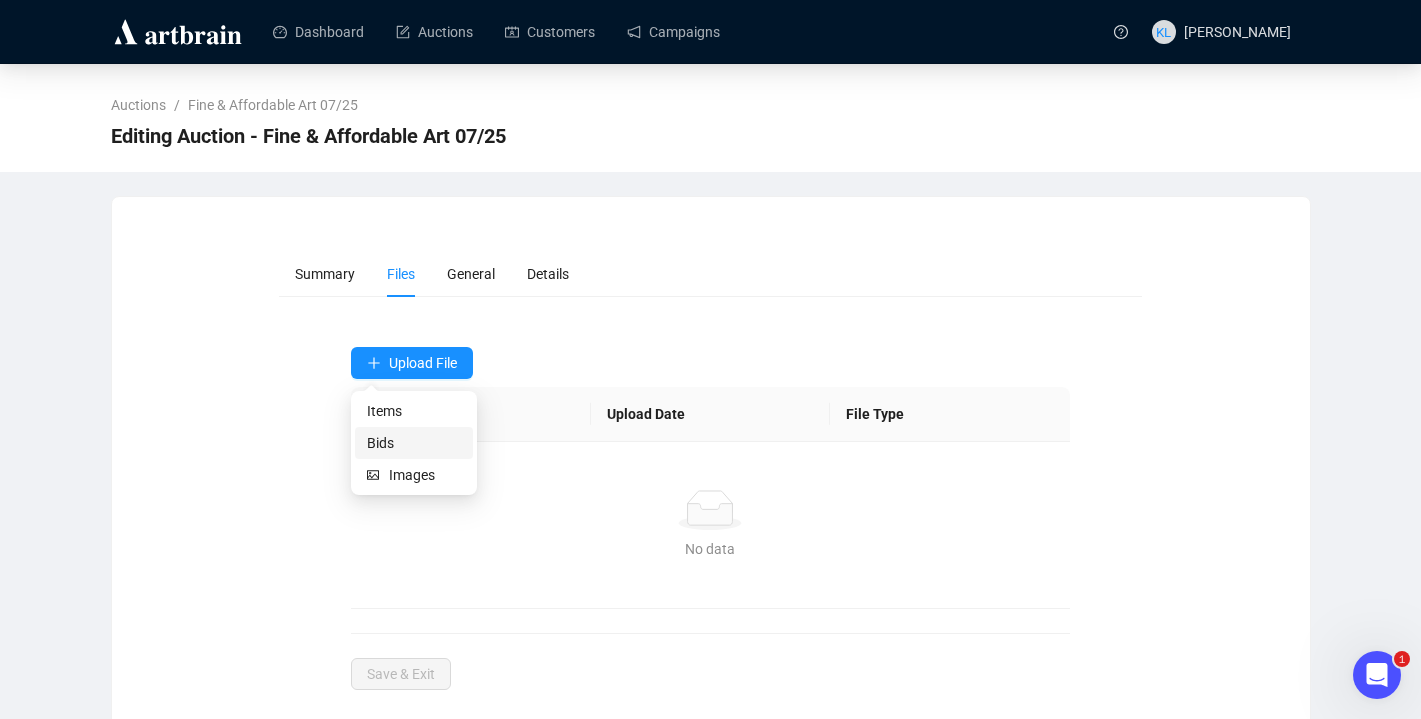 click on "Bids" at bounding box center (414, 443) 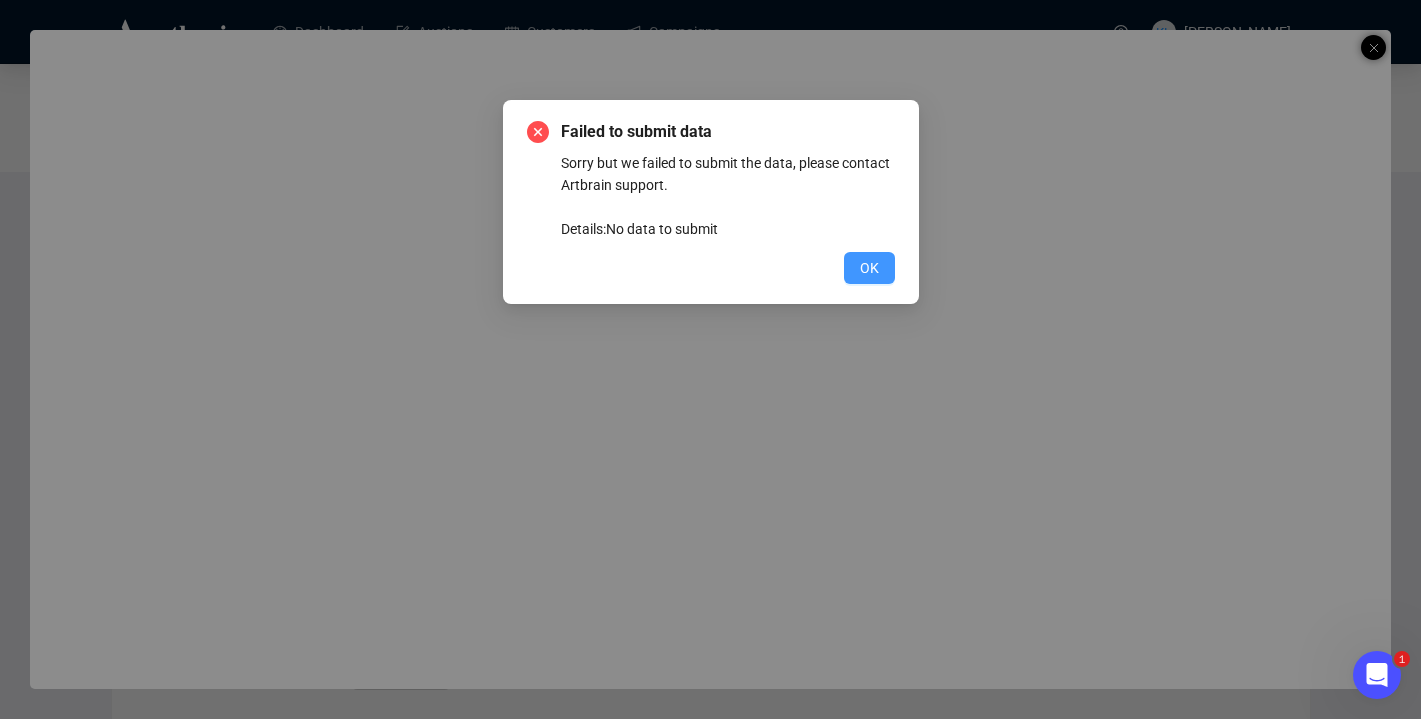 click on "OK" at bounding box center [869, 268] 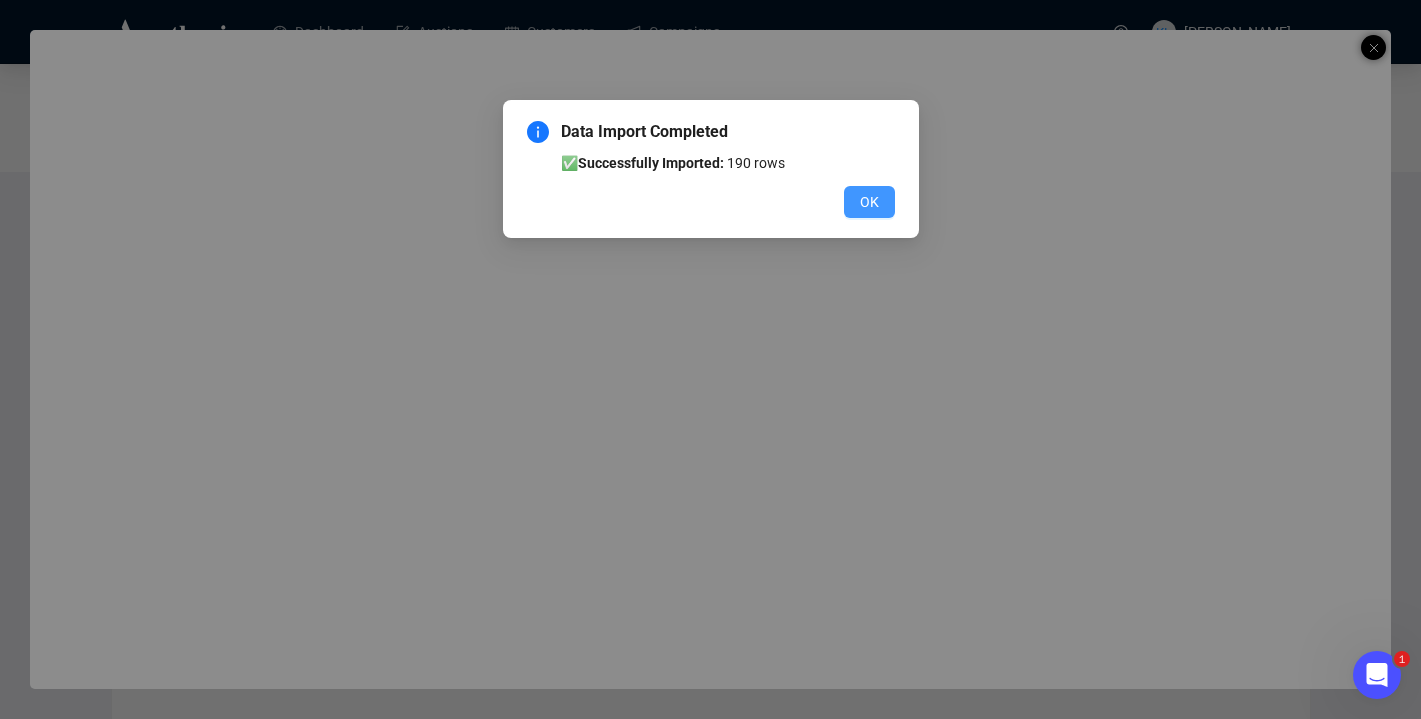 click on "OK" at bounding box center (869, 202) 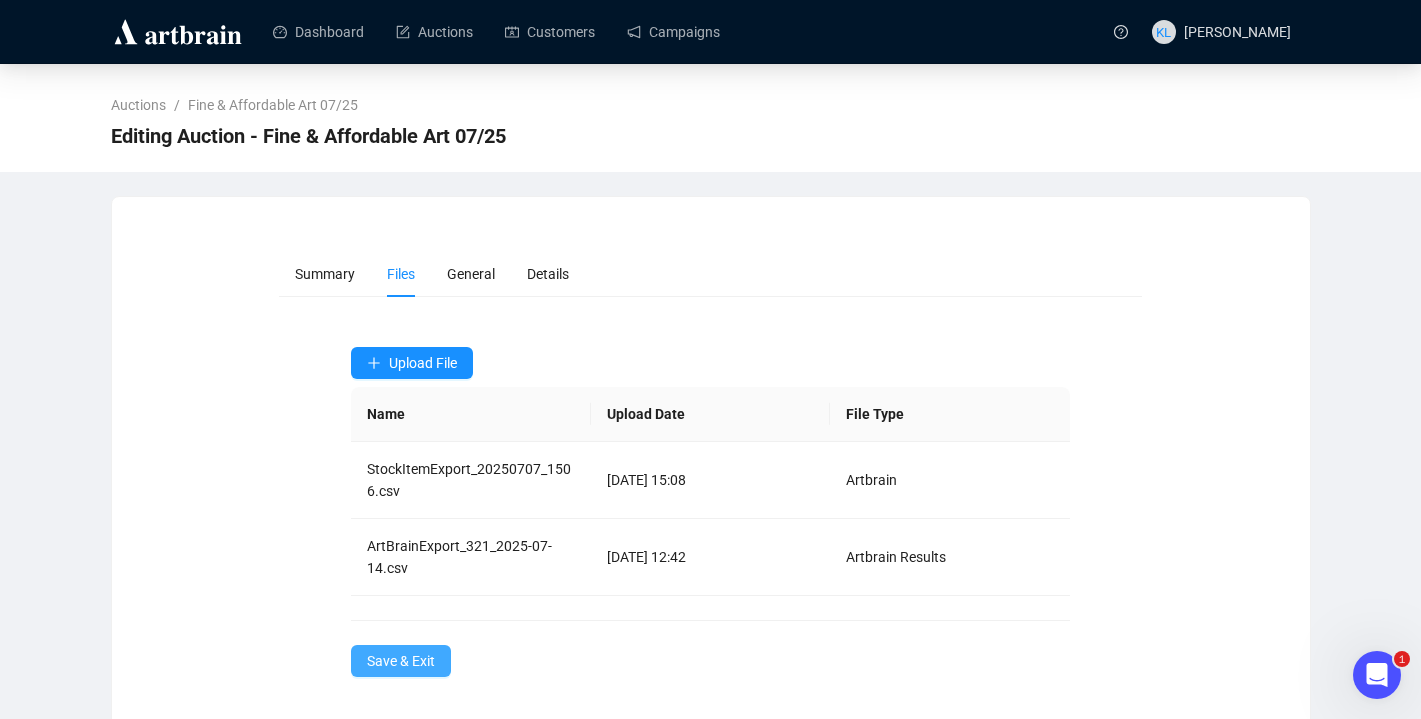 click on "Save & Exit" at bounding box center (401, 661) 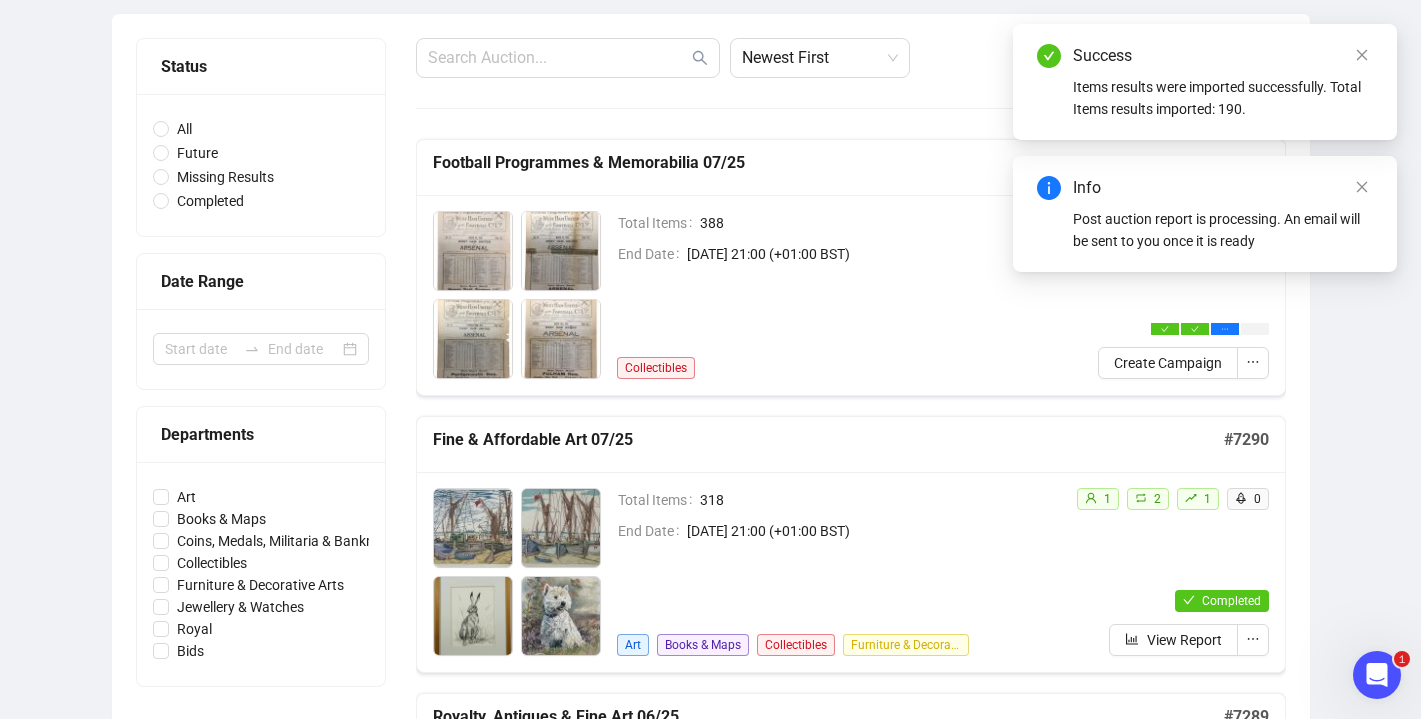 scroll, scrollTop: 0, scrollLeft: 0, axis: both 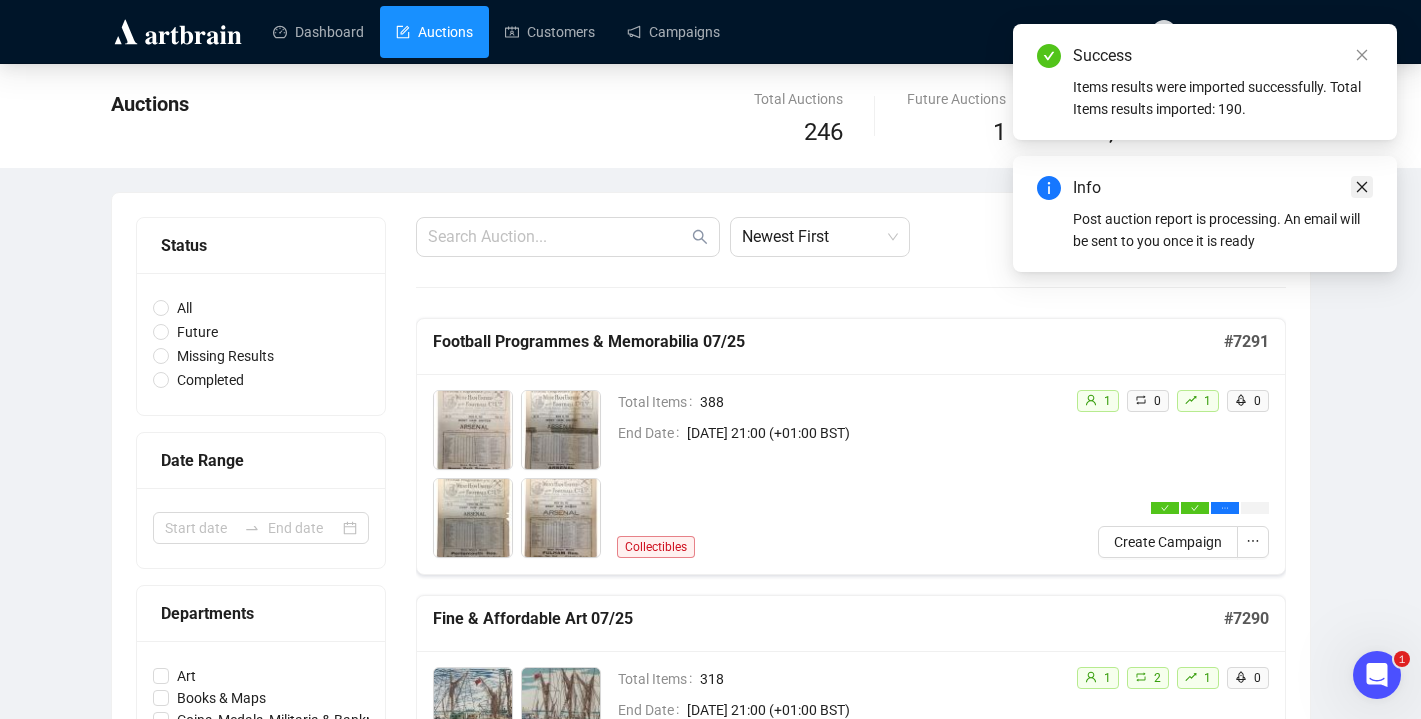 click 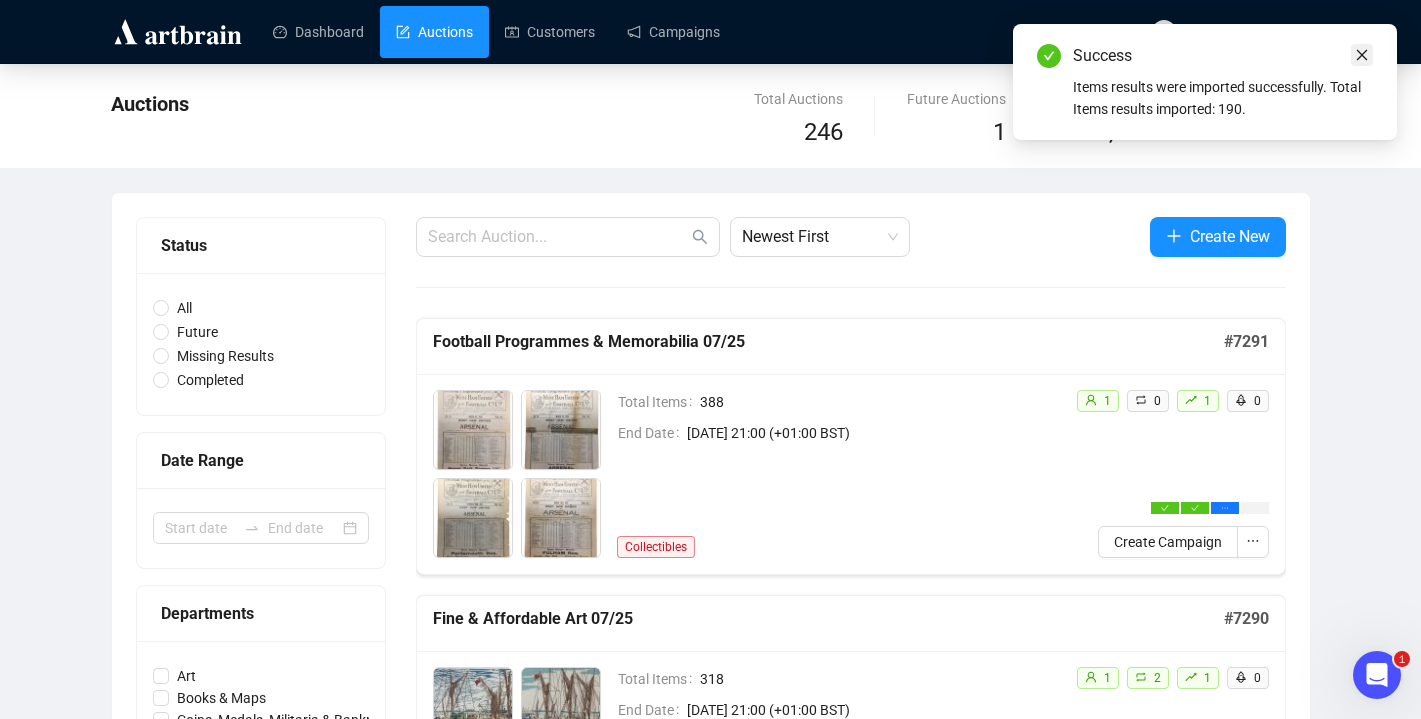 click 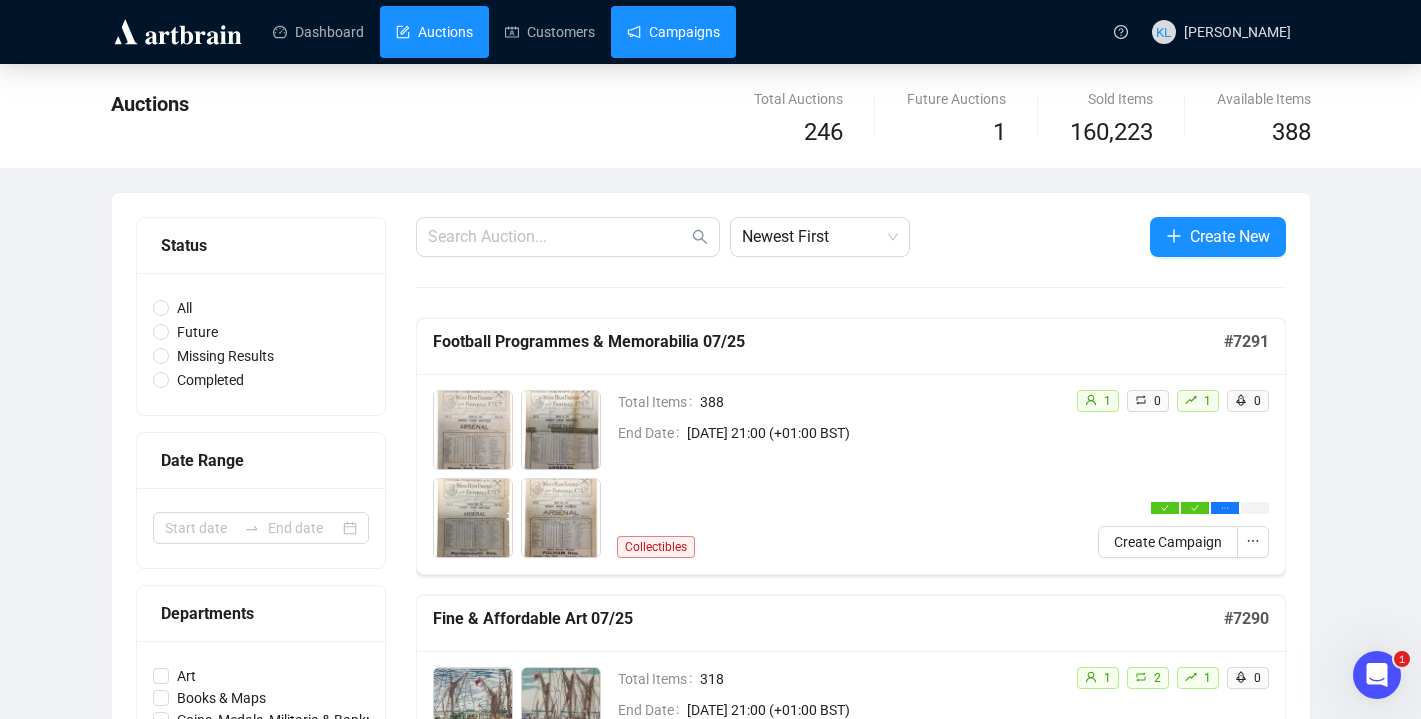 click on "Campaigns" at bounding box center (673, 32) 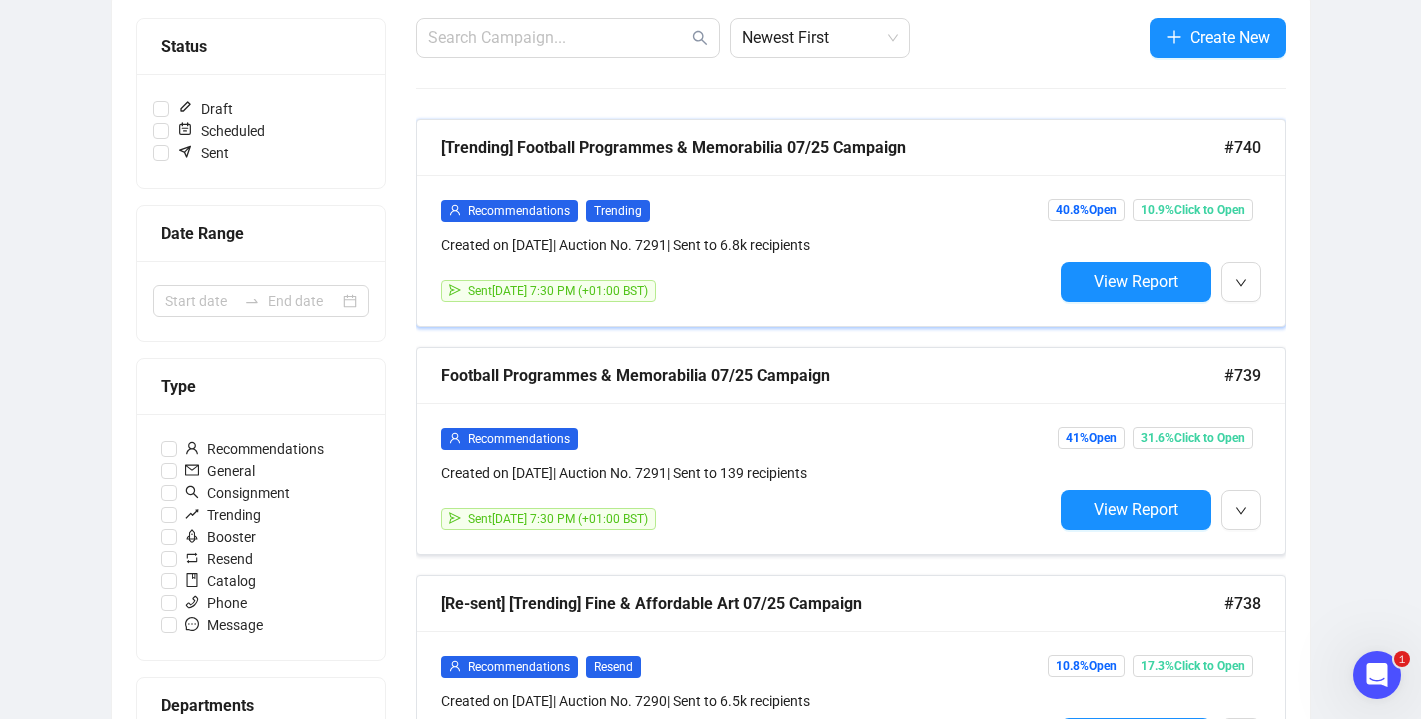 scroll, scrollTop: 248, scrollLeft: 0, axis: vertical 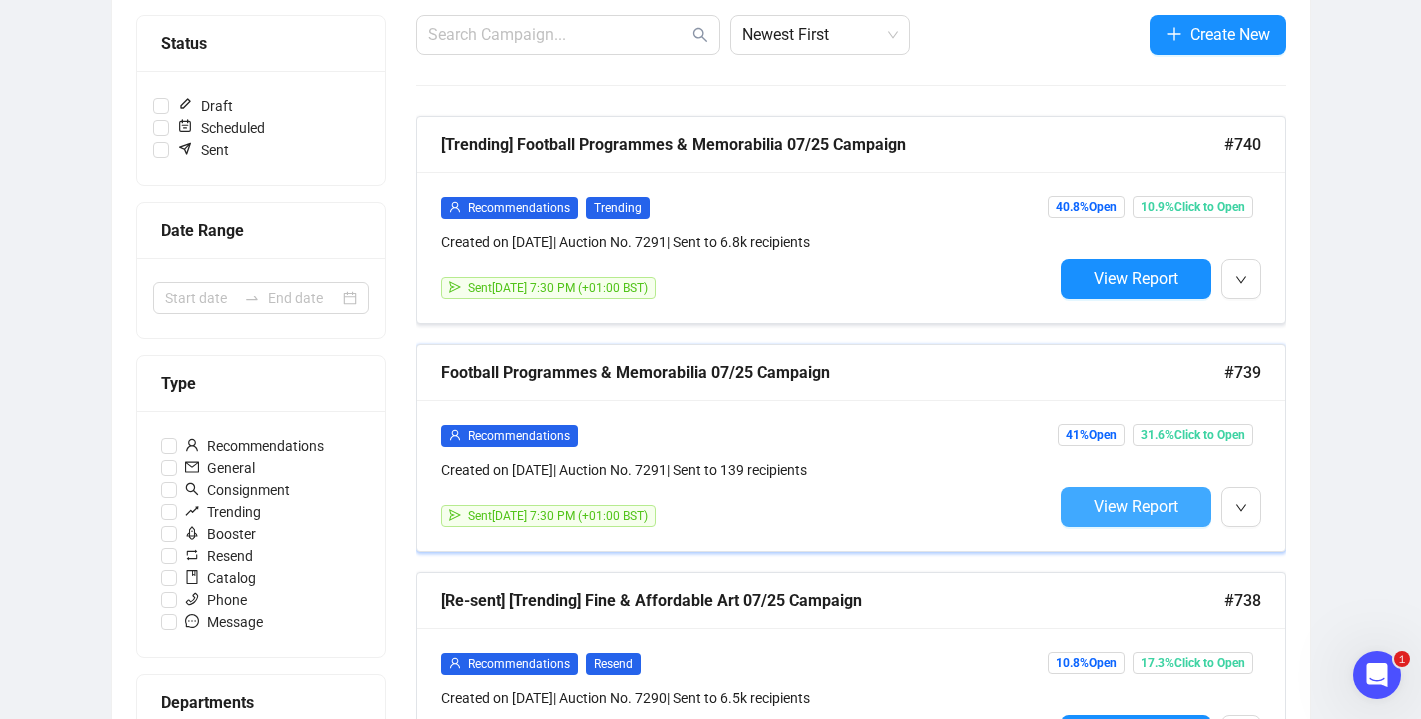 click on "View Report" at bounding box center [1136, 506] 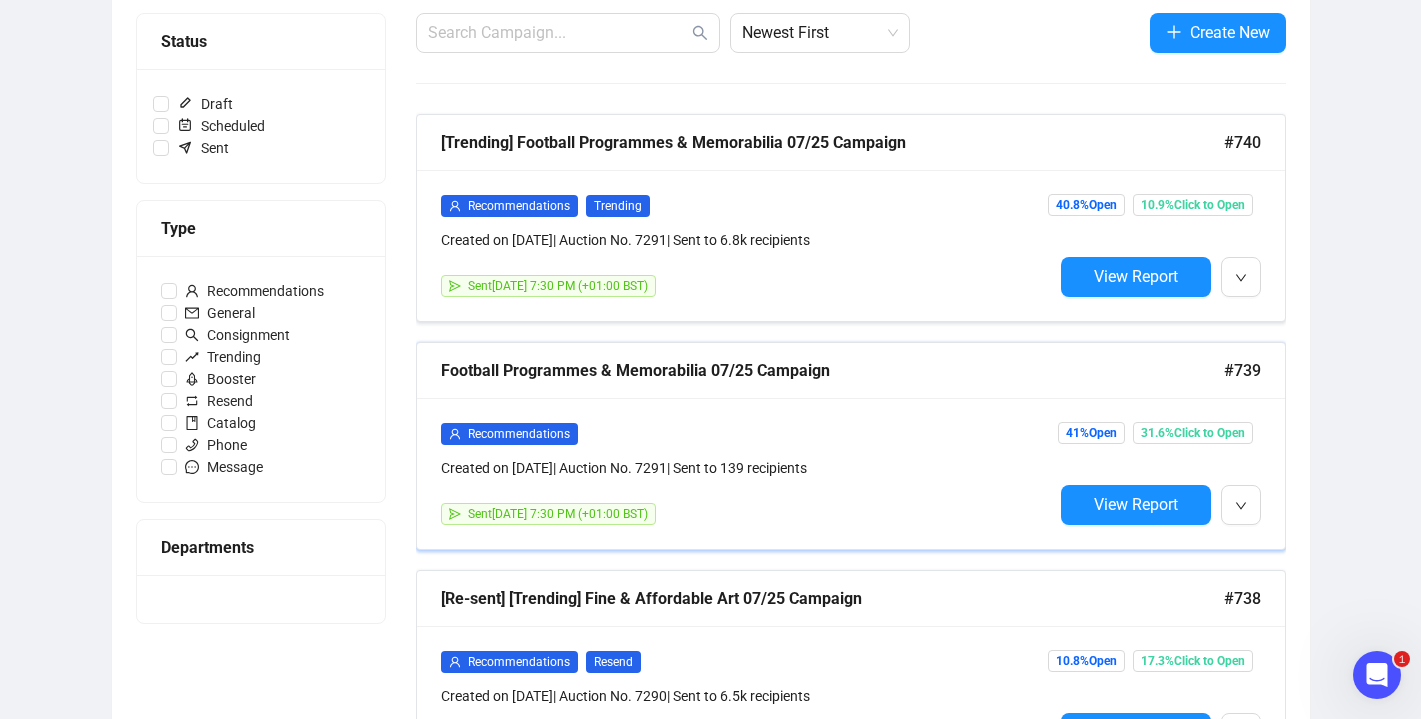 scroll, scrollTop: 249, scrollLeft: 0, axis: vertical 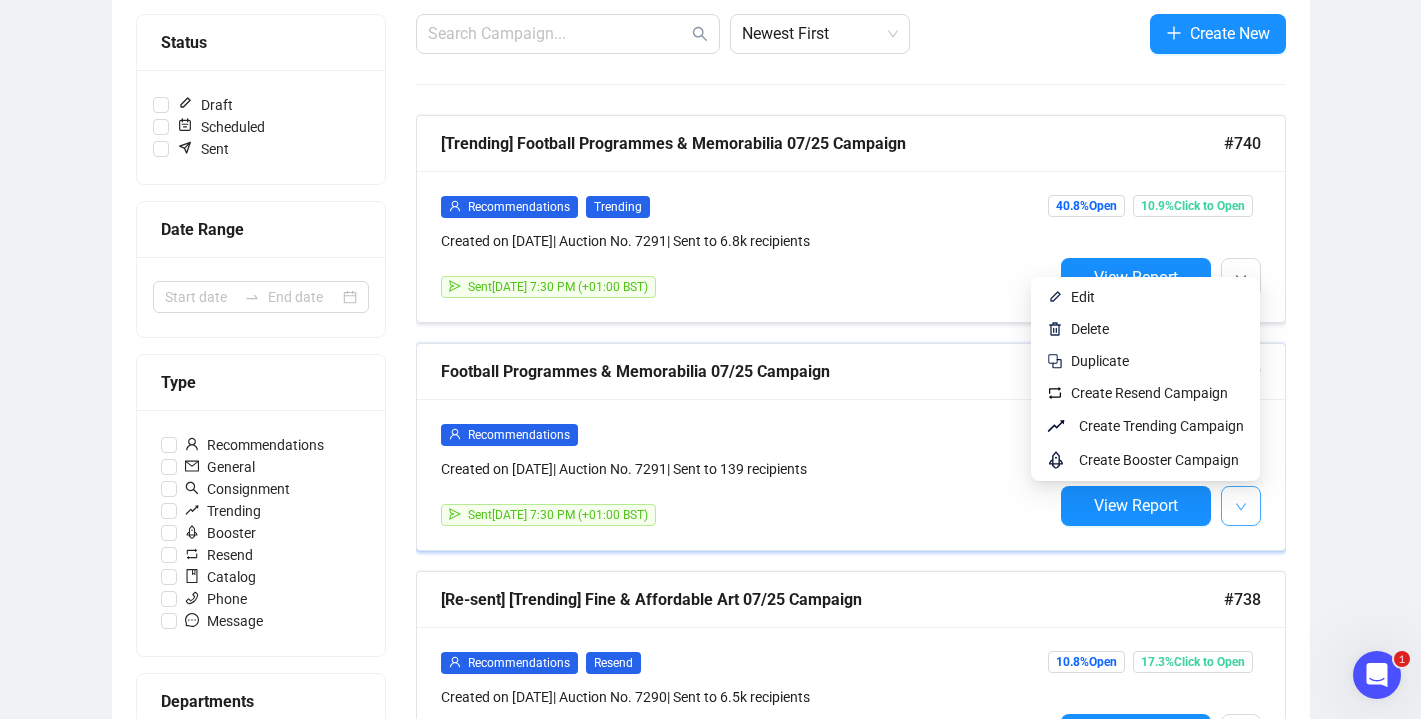 click 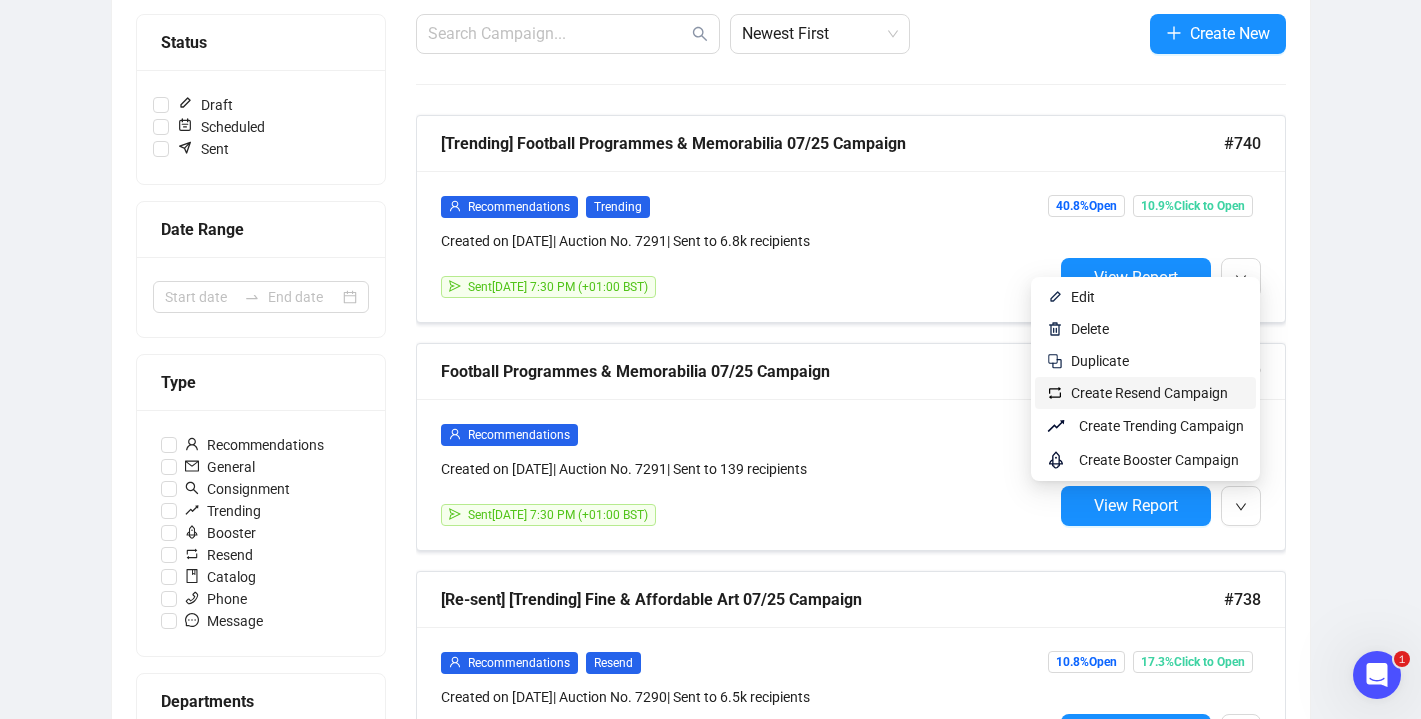 click on "Create Resend Campaign" at bounding box center [1149, 393] 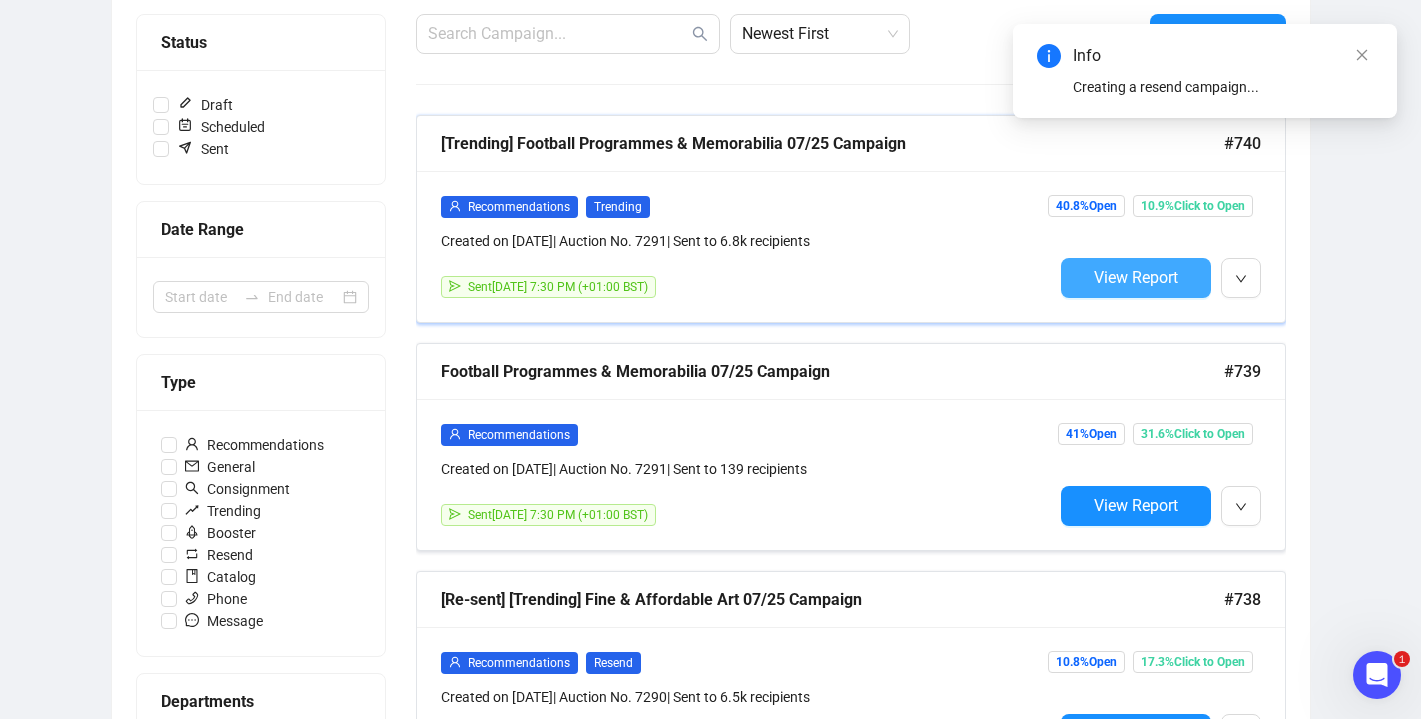 click on "View Report" at bounding box center (1136, 277) 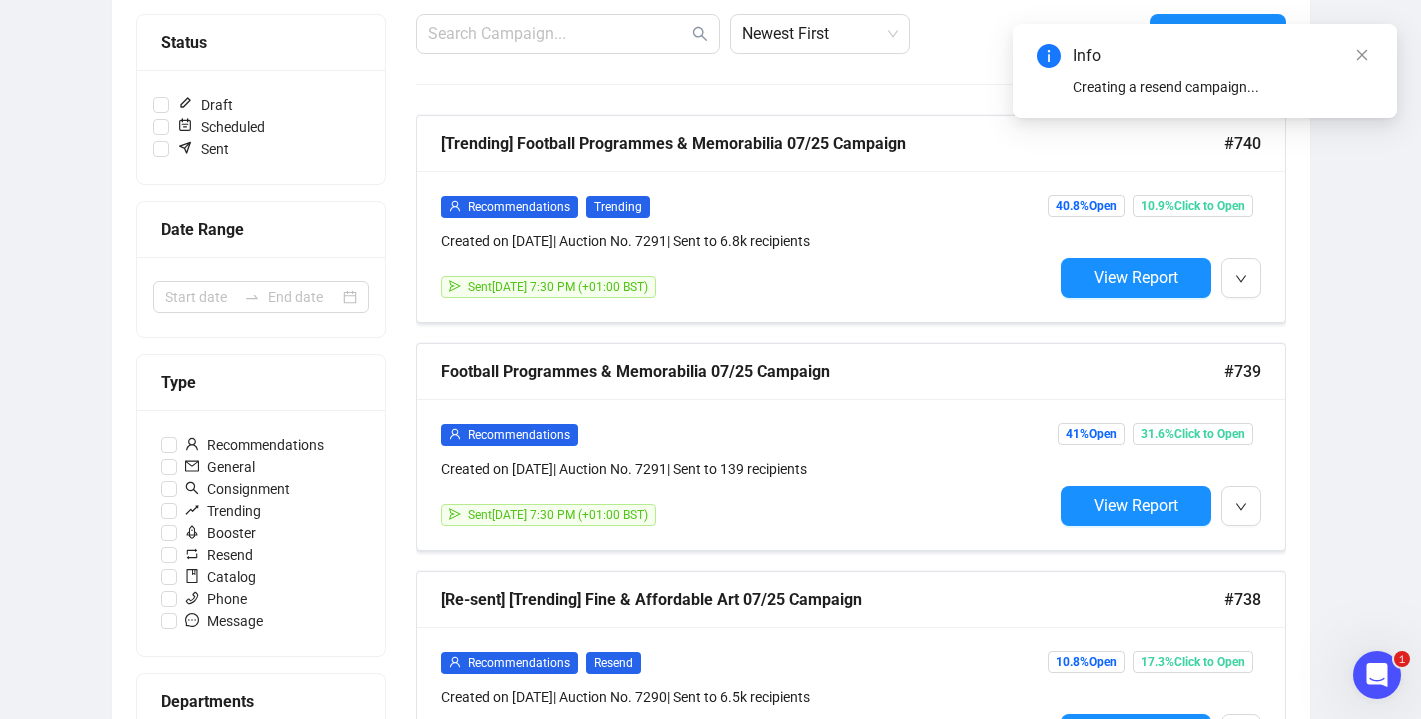 scroll, scrollTop: 0, scrollLeft: 0, axis: both 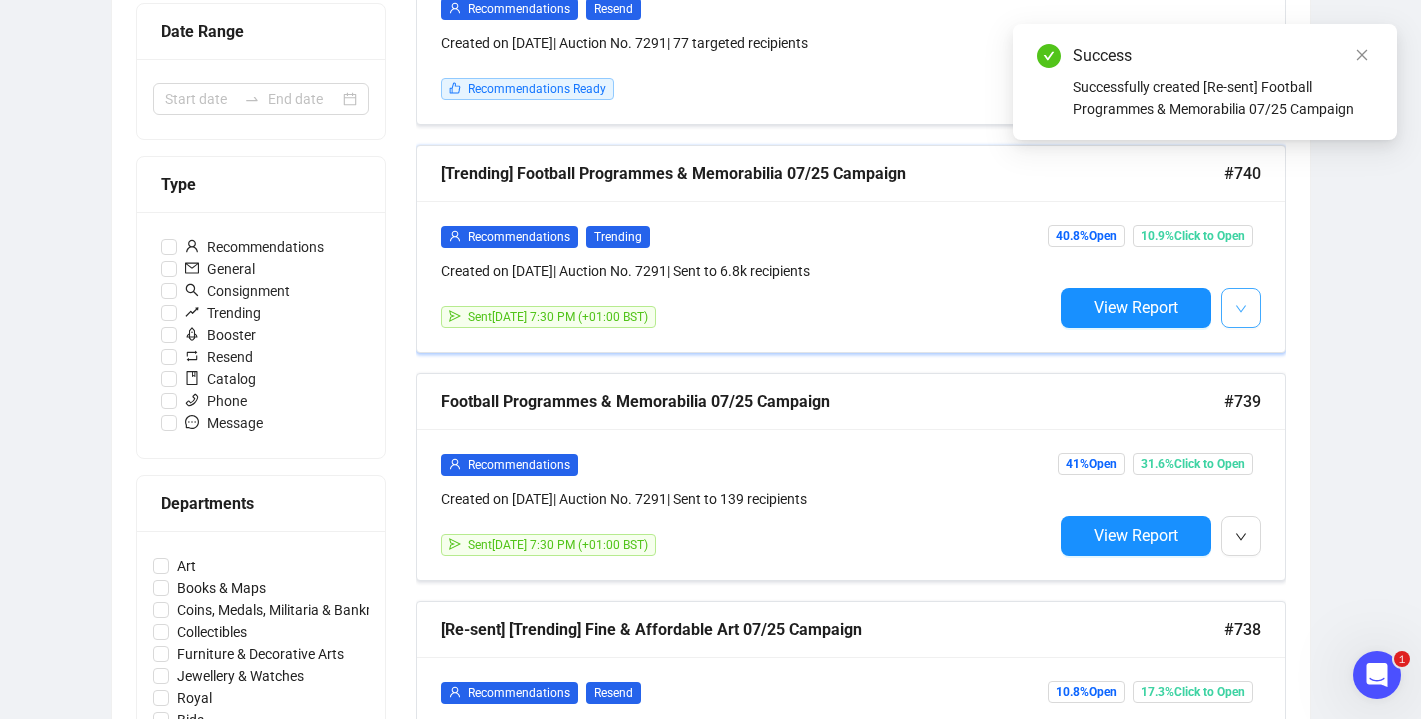 click at bounding box center [1241, 308] 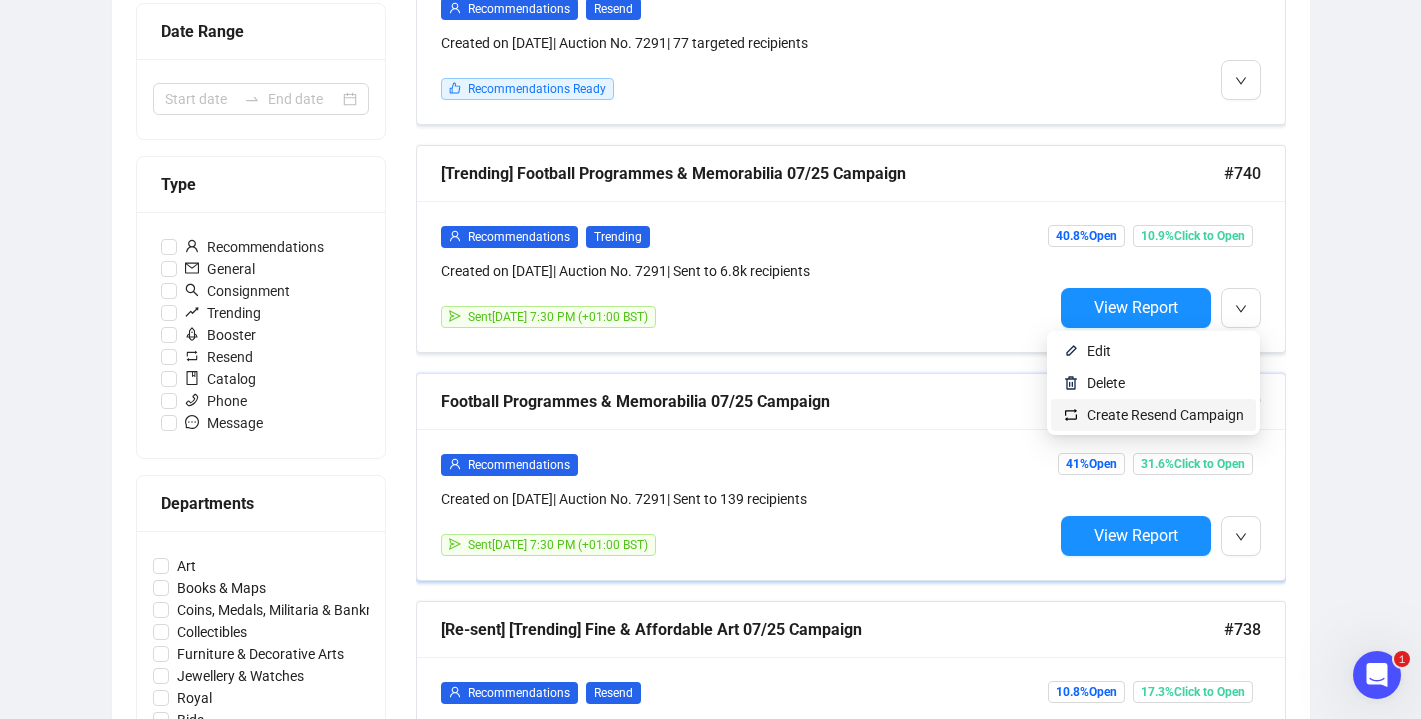 click on "Create Resend Campaign" at bounding box center (1165, 415) 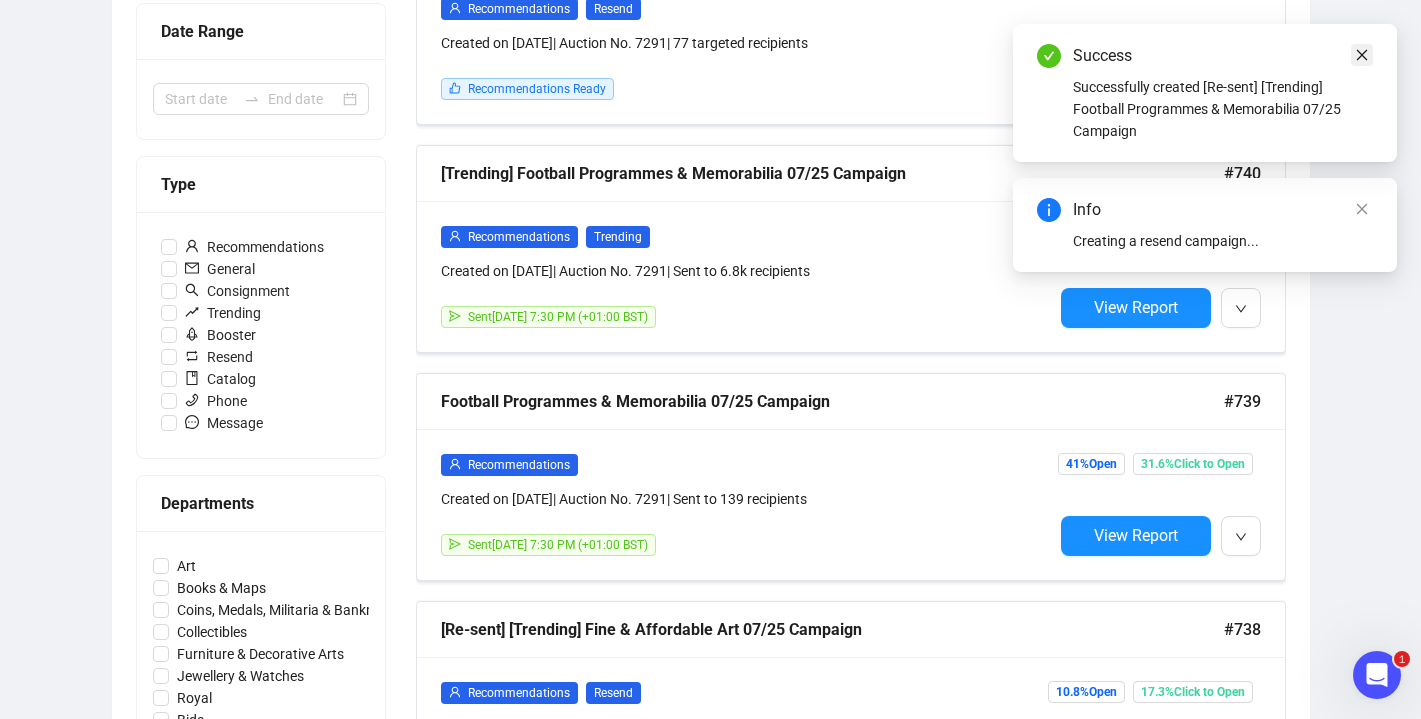 click 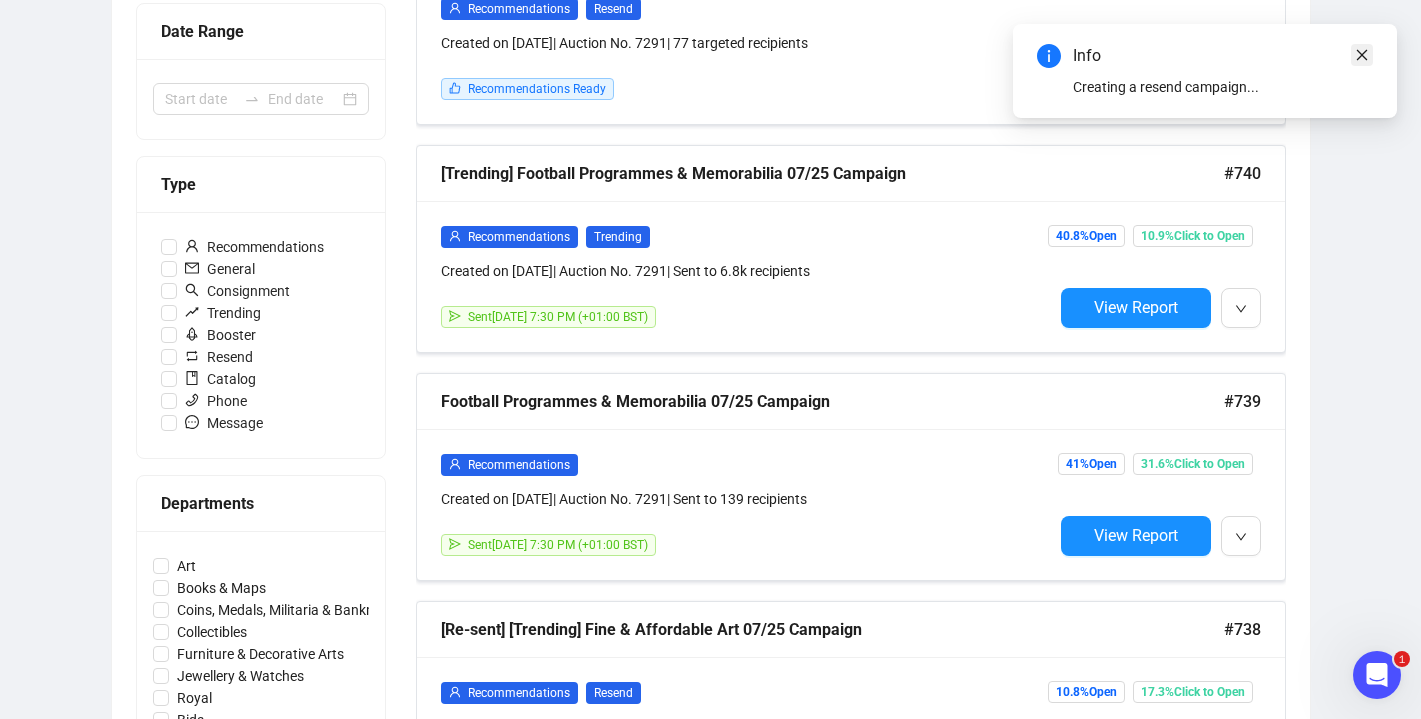 click 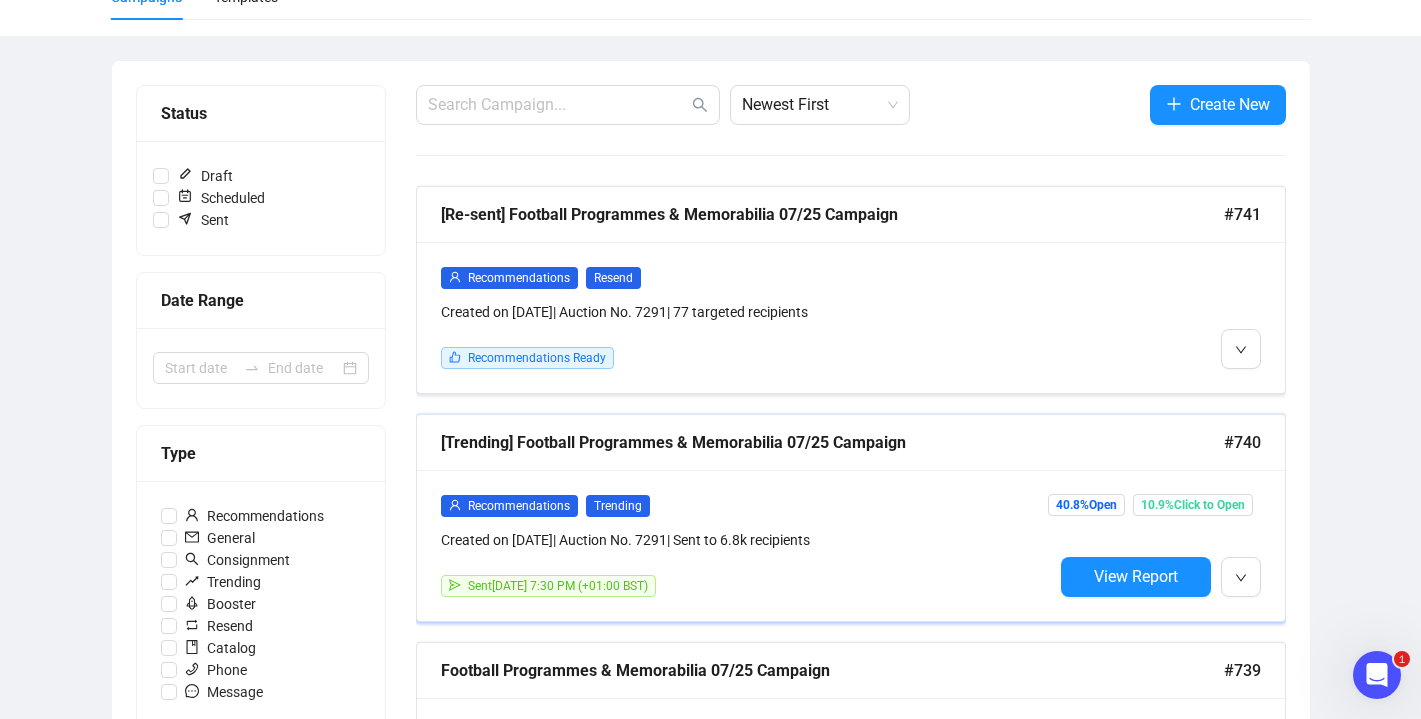 scroll, scrollTop: 174, scrollLeft: 0, axis: vertical 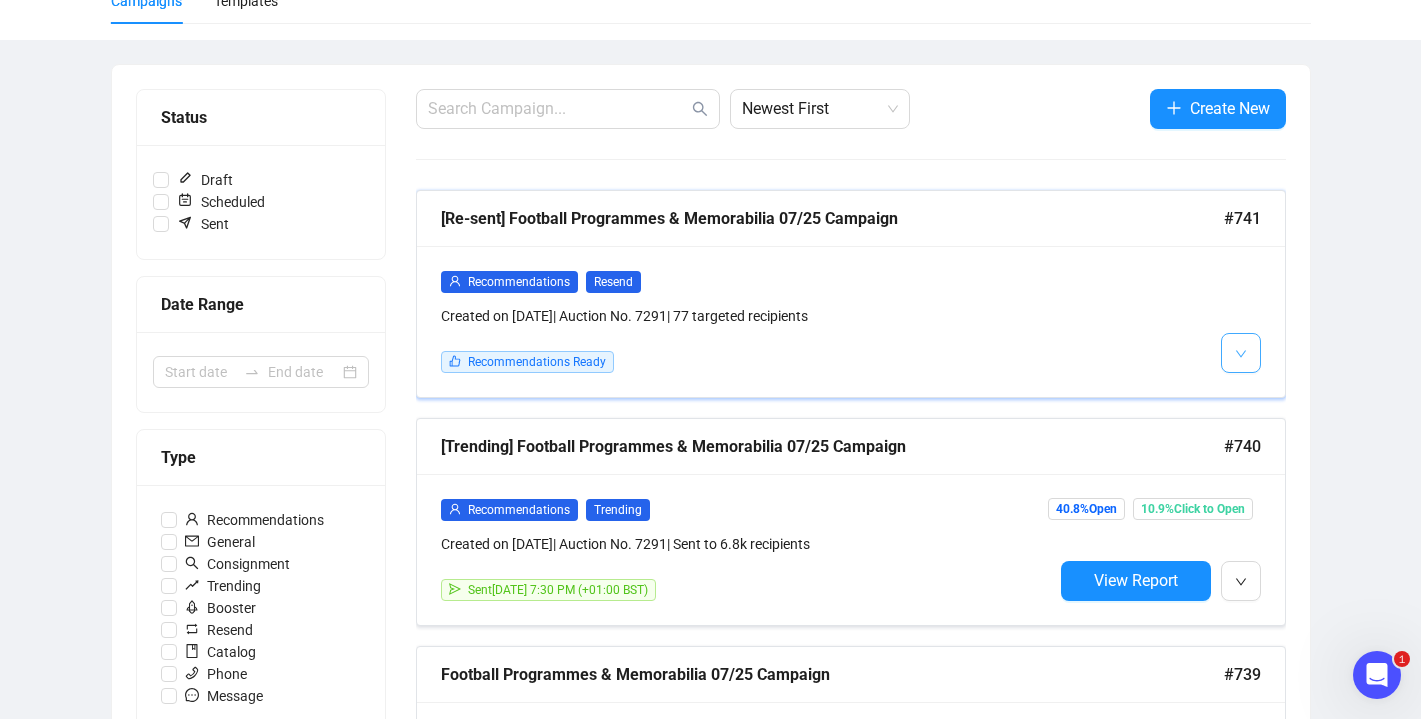 click at bounding box center (1241, 352) 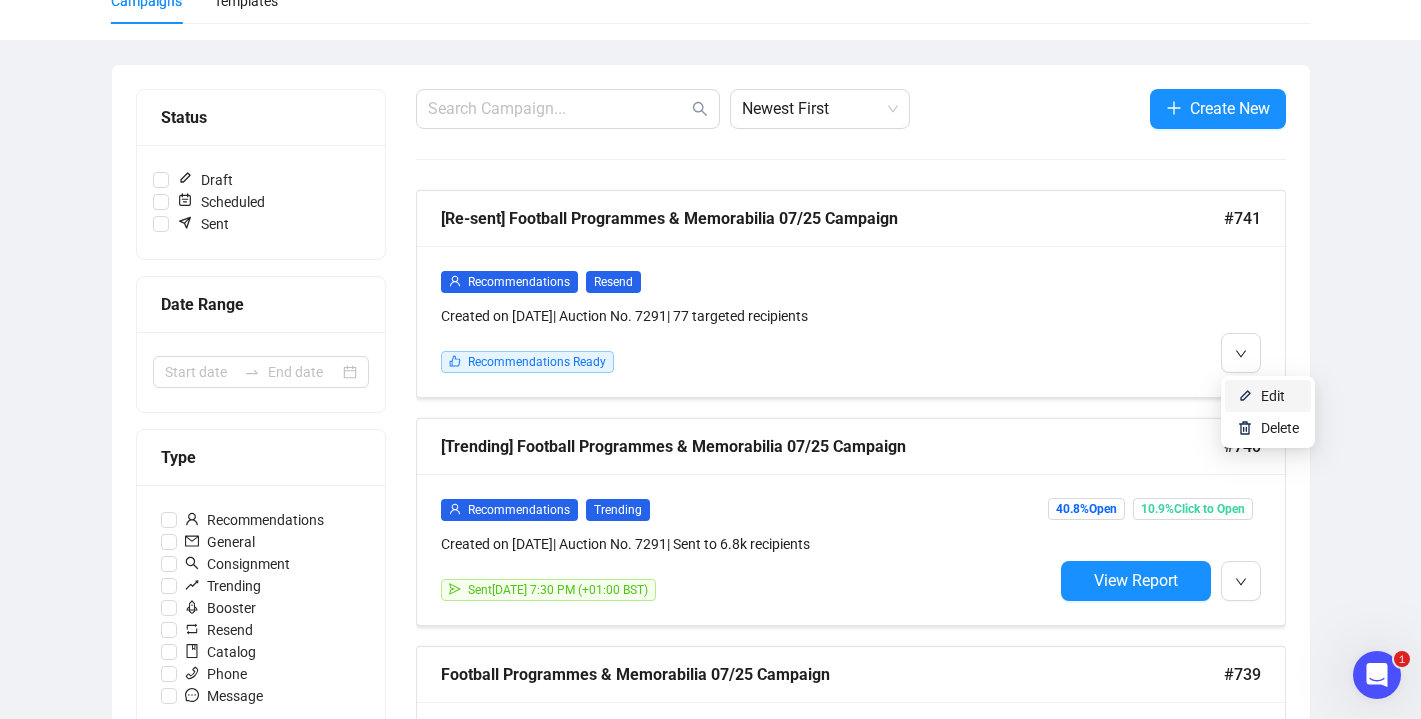 click at bounding box center [1245, 396] 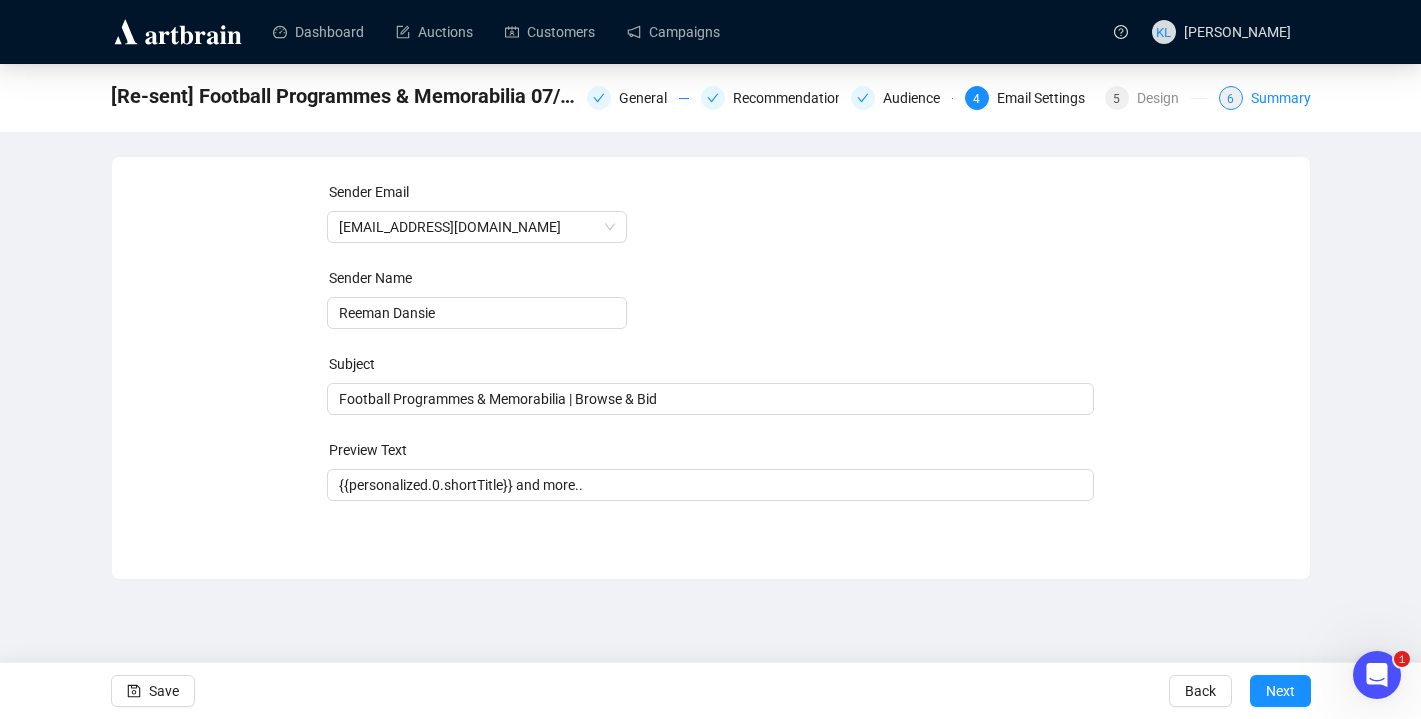 click on "6 Summary" at bounding box center [1265, 98] 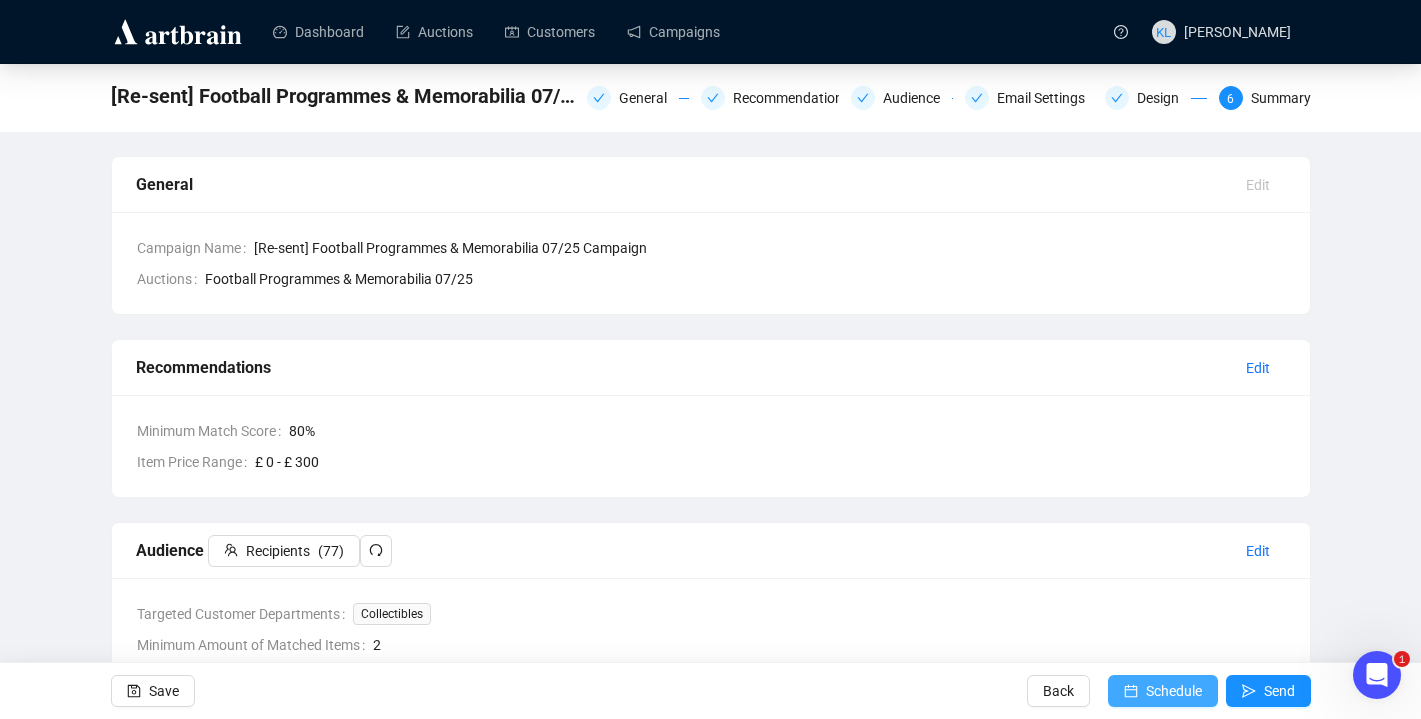 click on "Schedule" at bounding box center [1174, 691] 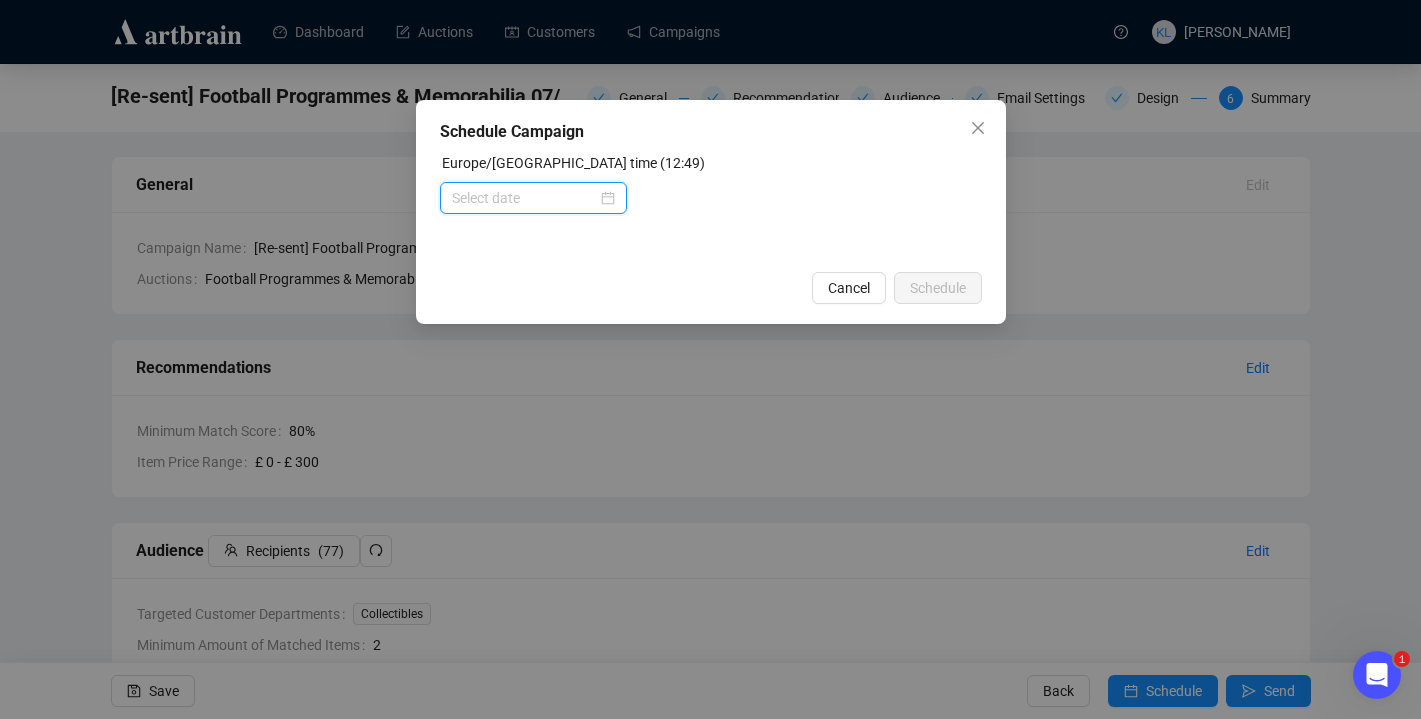 click at bounding box center (524, 198) 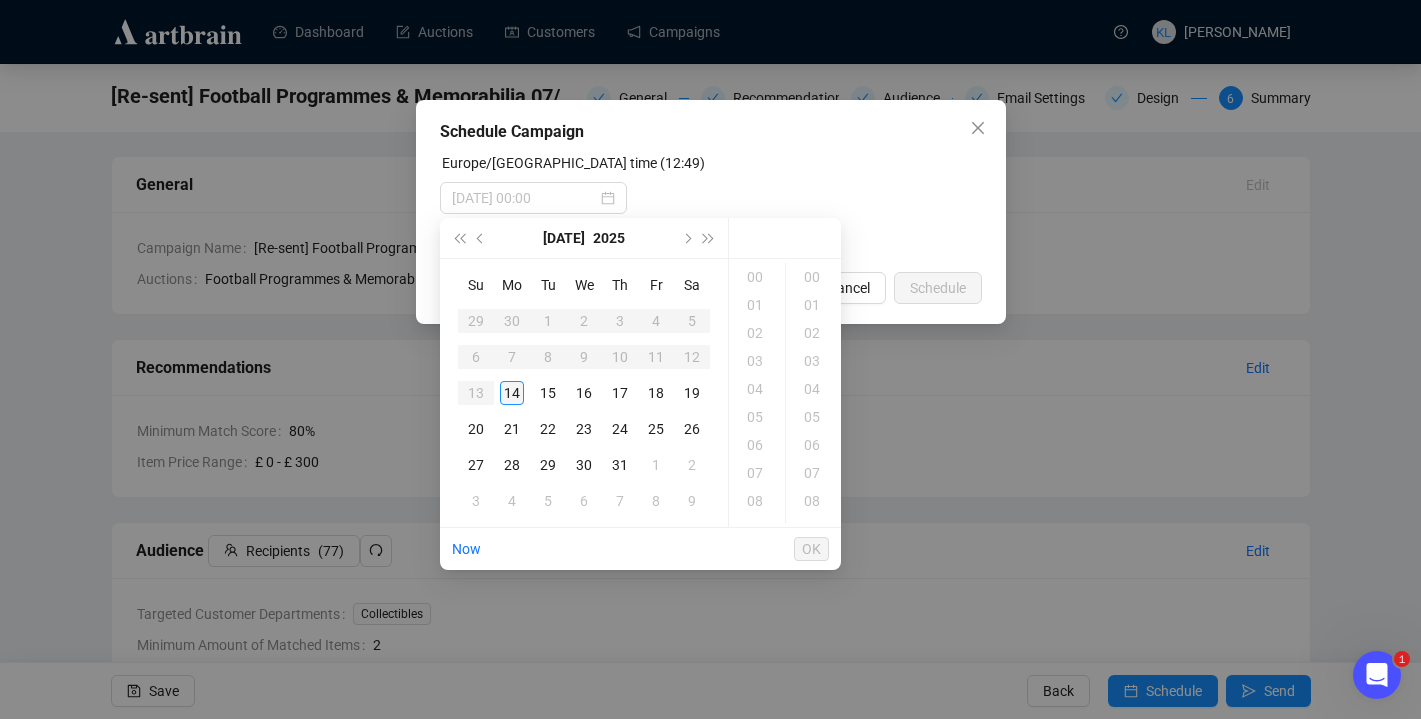 click on "14" at bounding box center [512, 393] 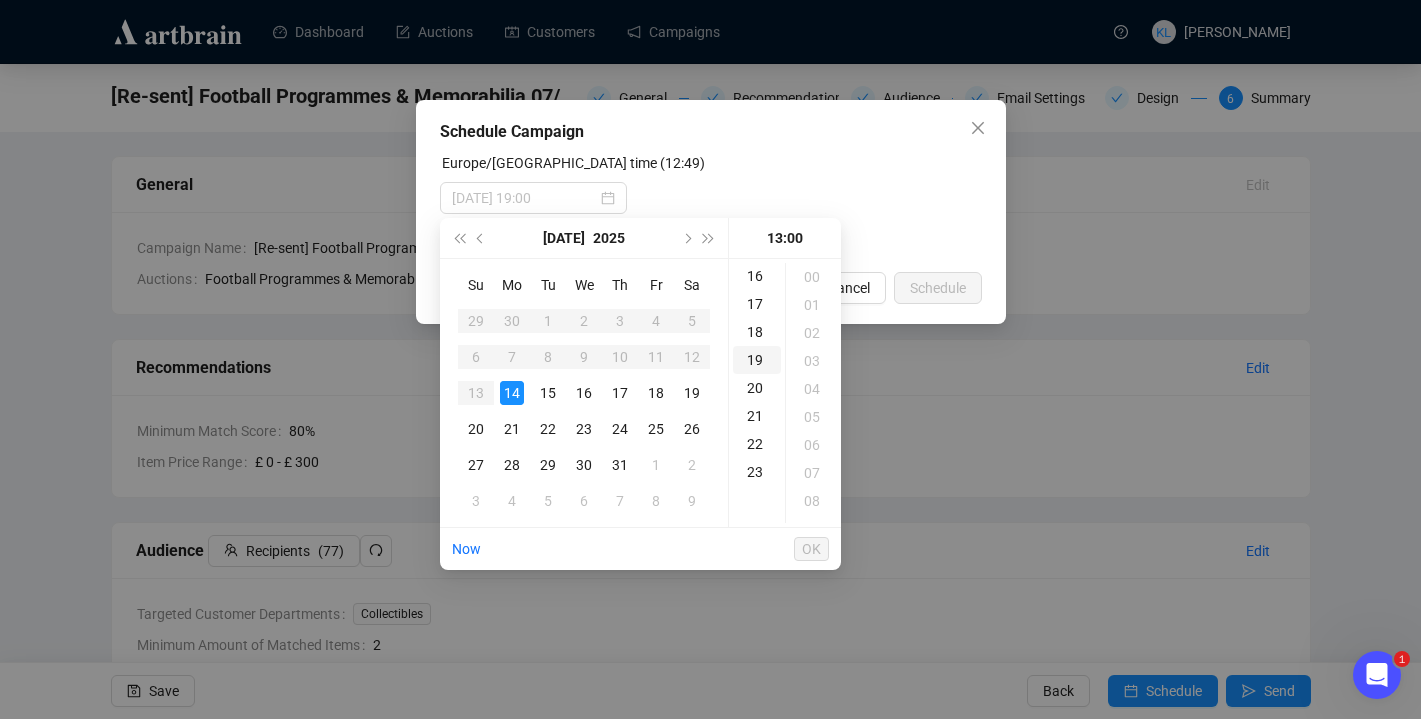 click on "19" at bounding box center (757, 360) 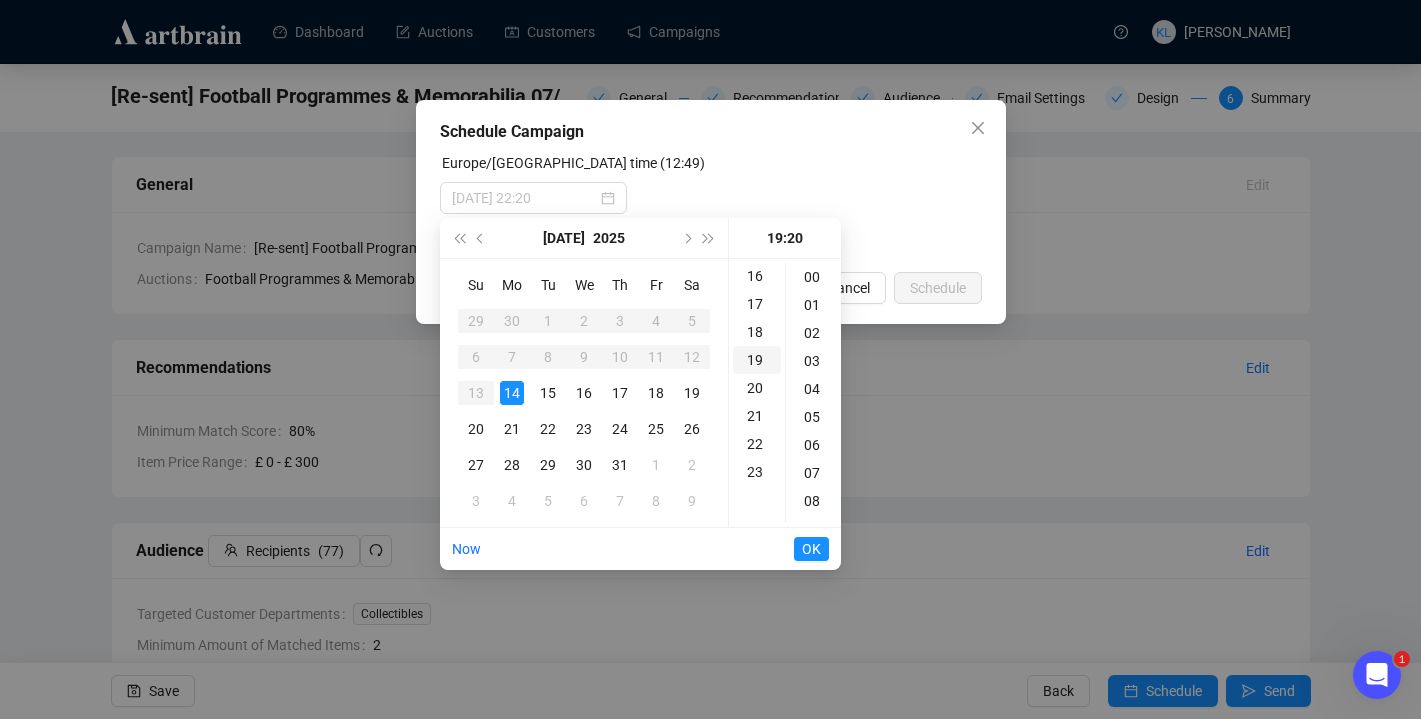 scroll, scrollTop: 532, scrollLeft: 0, axis: vertical 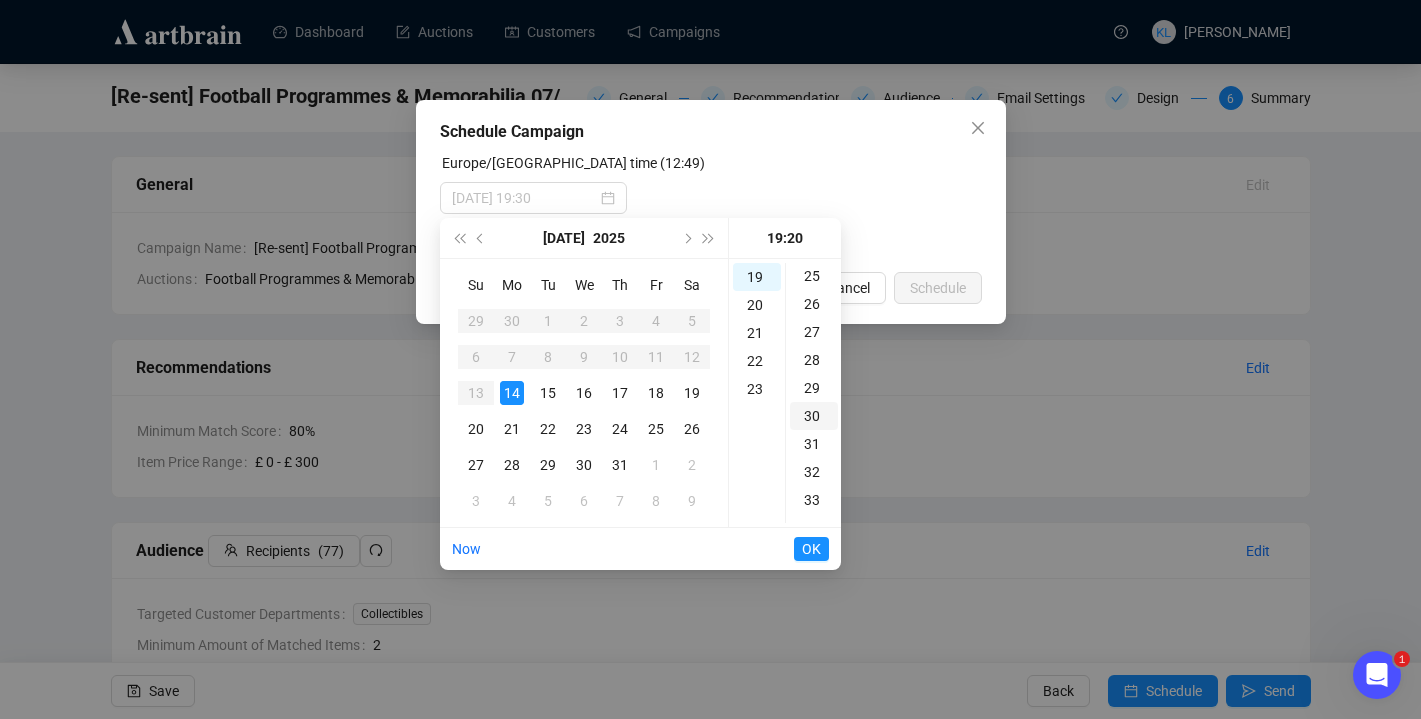 click on "30" at bounding box center [814, 416] 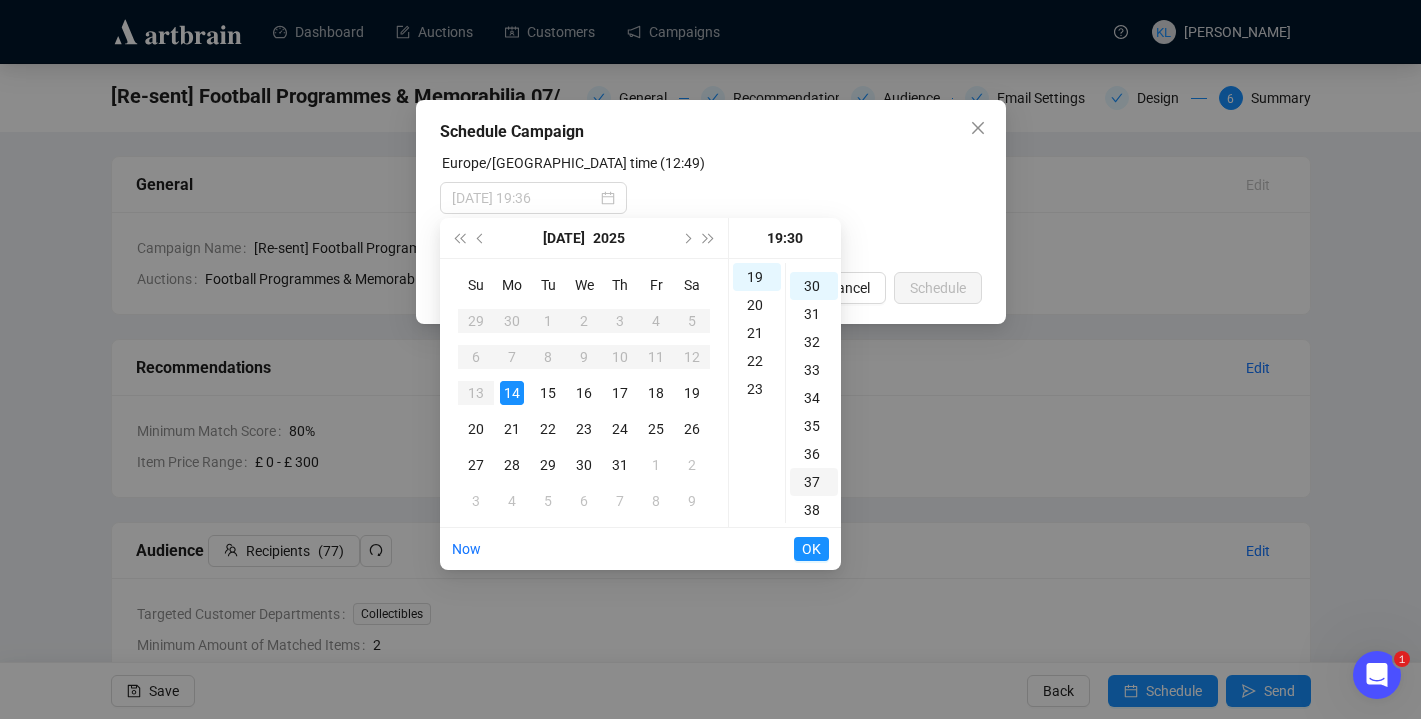 scroll, scrollTop: 840, scrollLeft: 0, axis: vertical 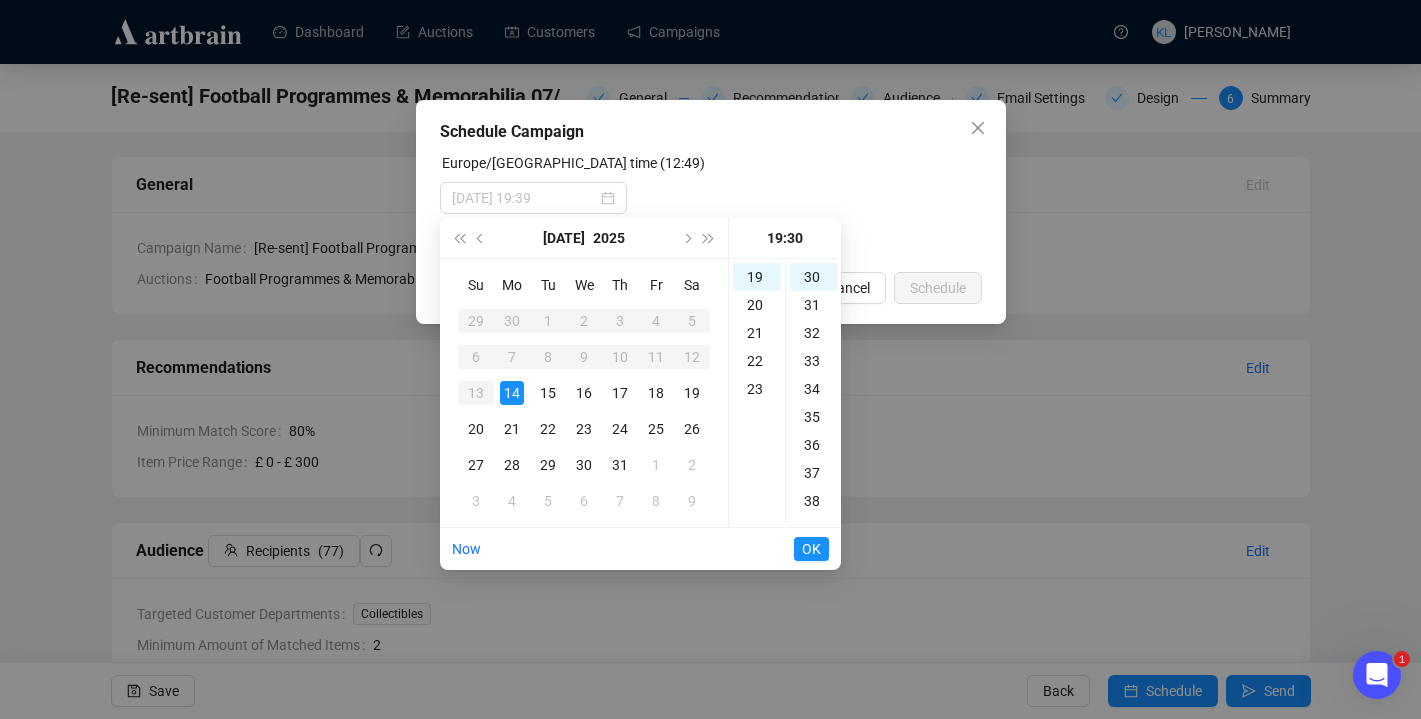 type on "2025-07-14 19:30" 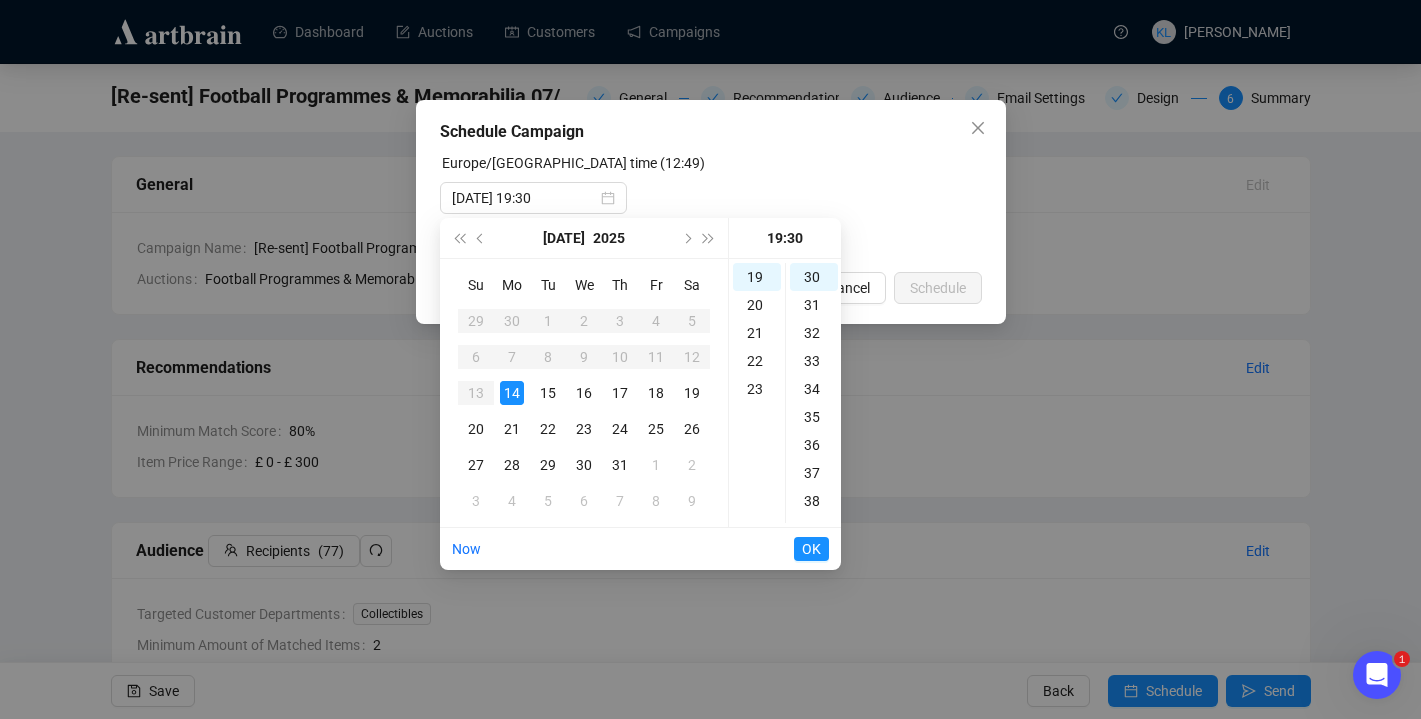click on "OK" at bounding box center (811, 549) 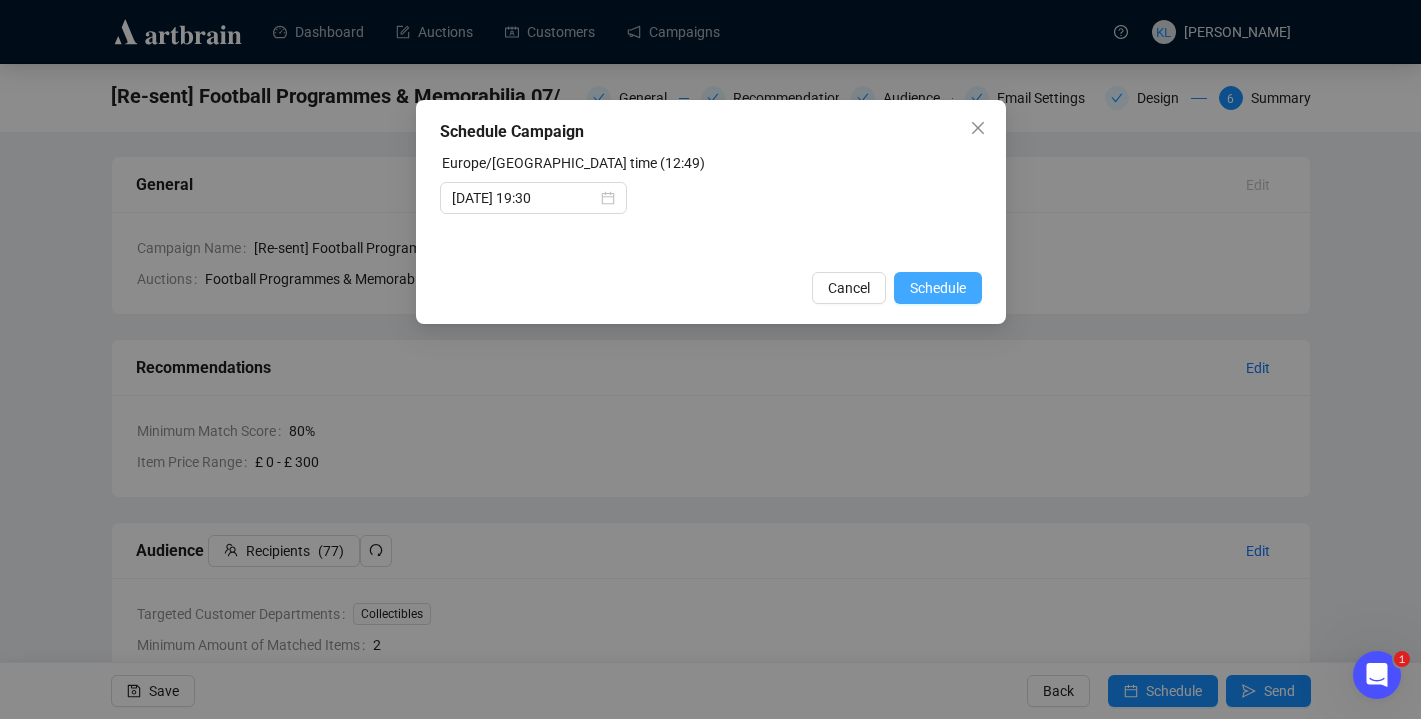 click on "Schedule" at bounding box center [938, 288] 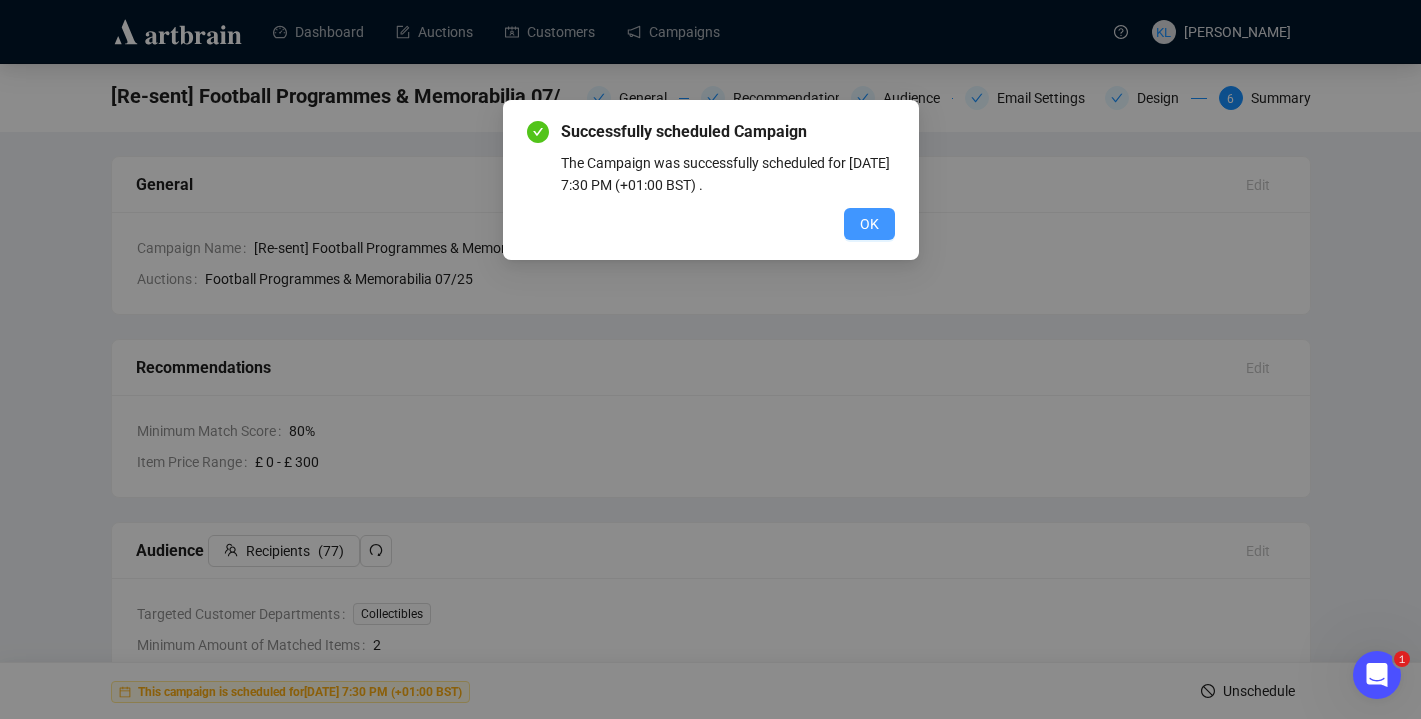 click on "OK" at bounding box center (869, 224) 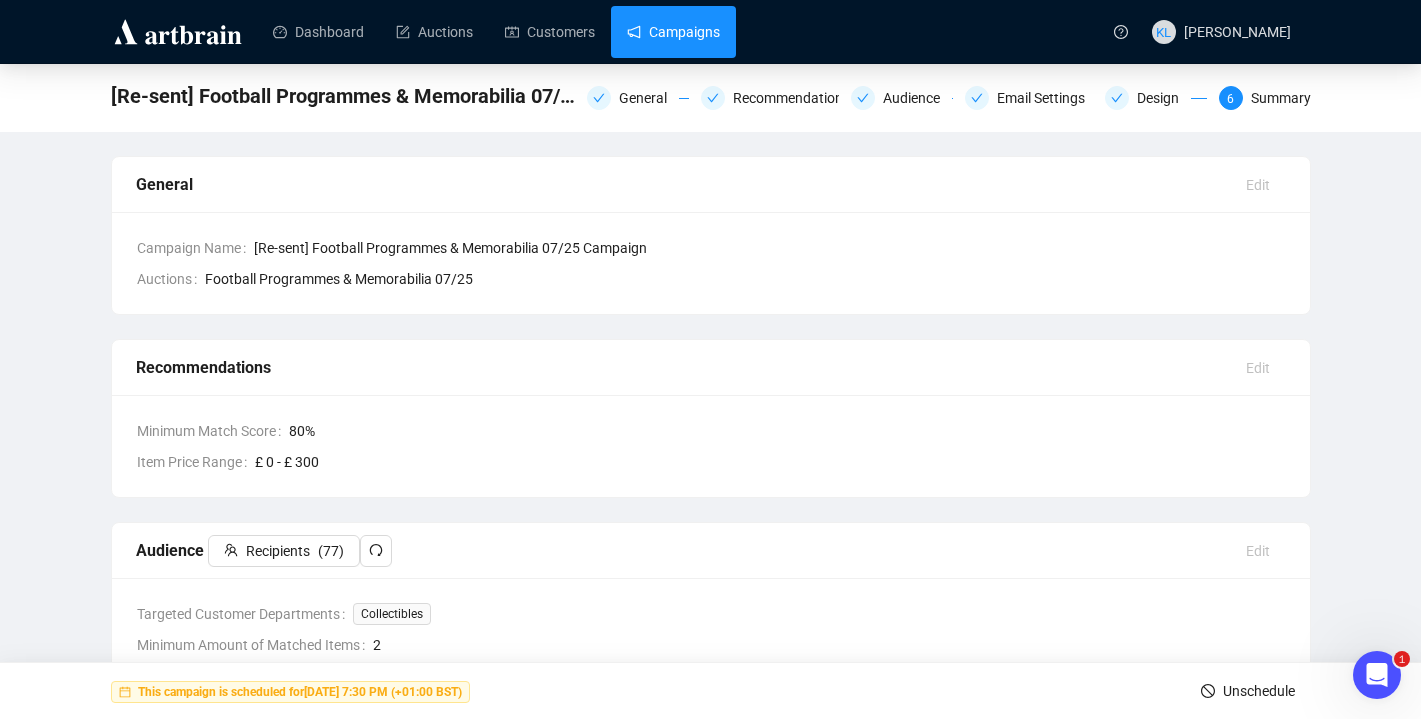 click on "Campaigns" at bounding box center (673, 32) 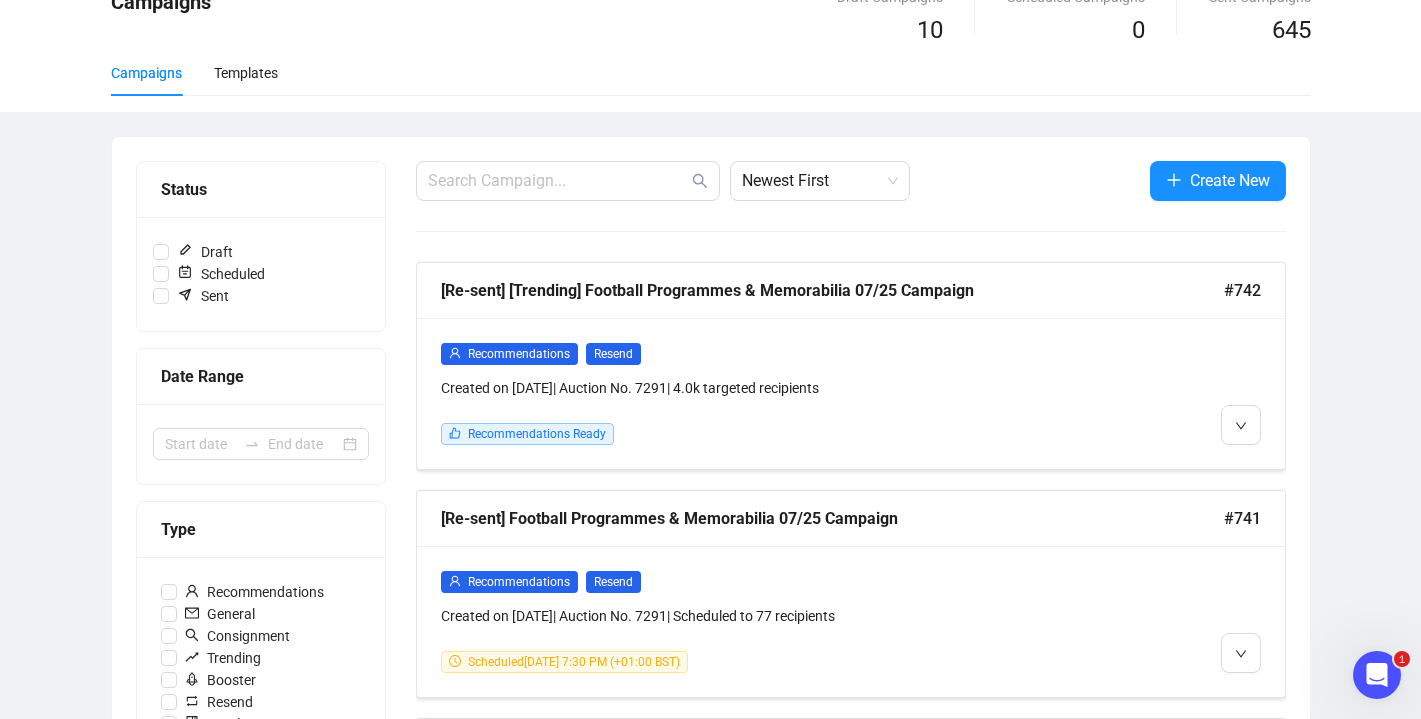 scroll, scrollTop: 147, scrollLeft: 0, axis: vertical 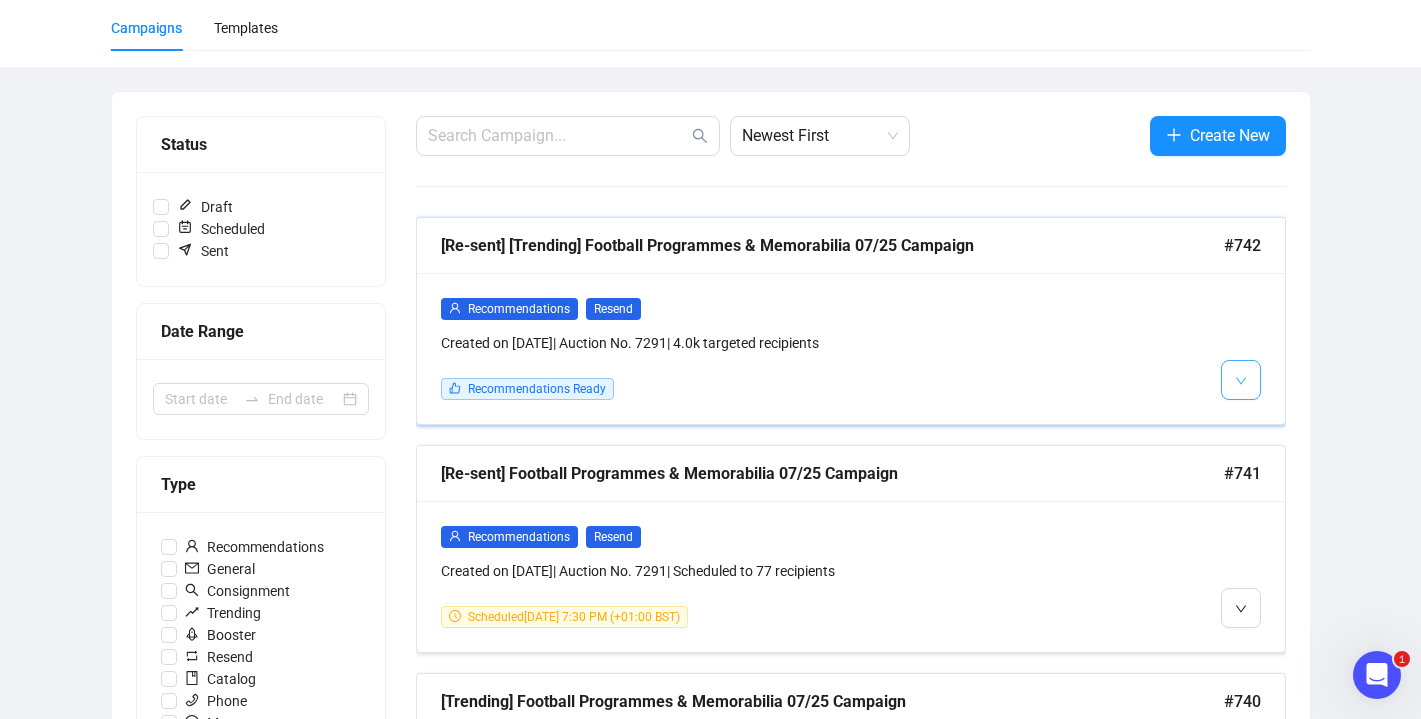 click at bounding box center [1241, 379] 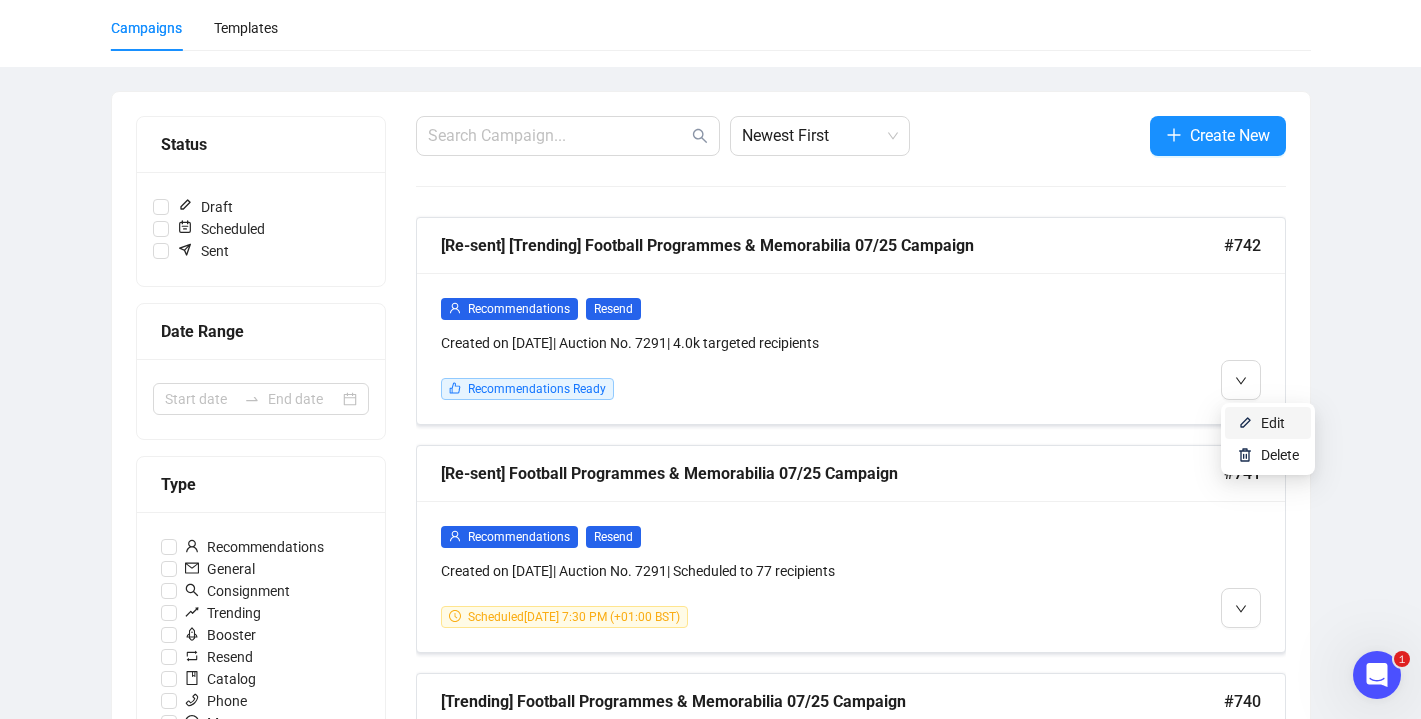 click at bounding box center [1245, 423] 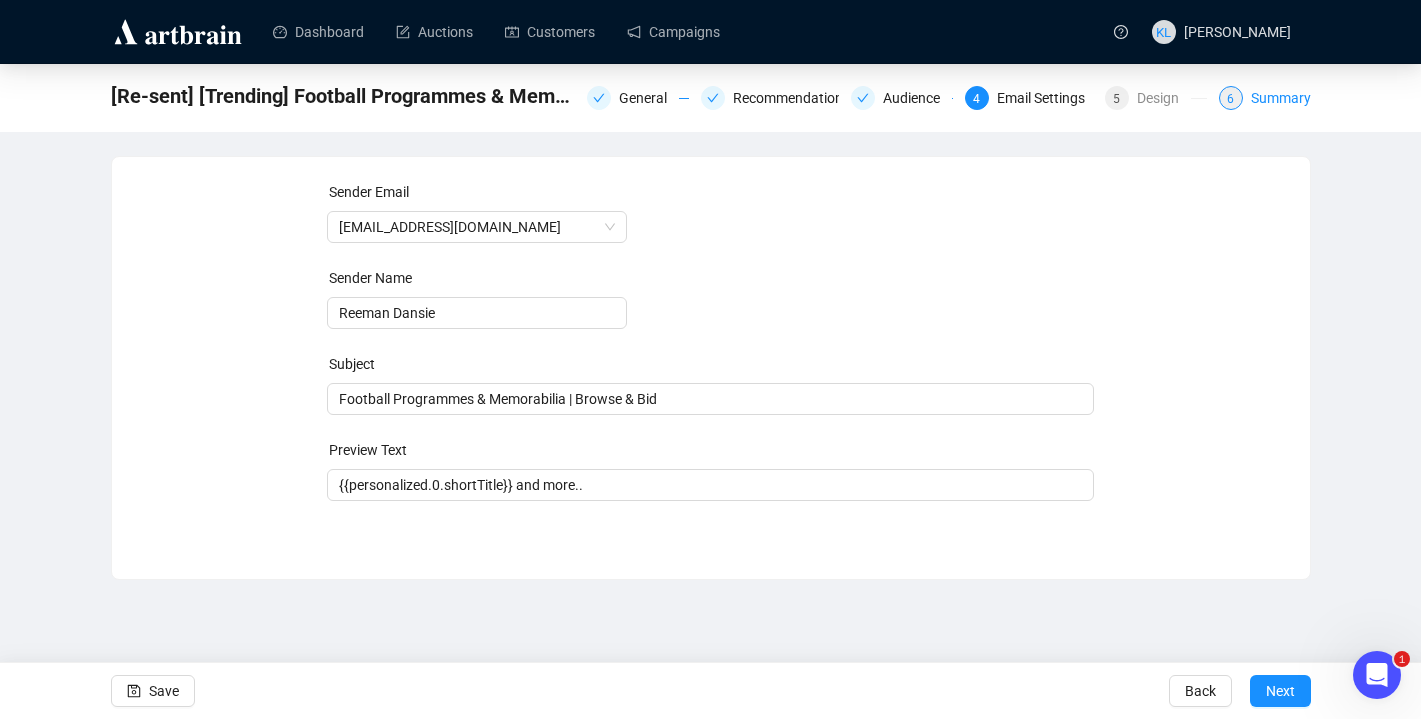 click on "Summary" at bounding box center [1281, 98] 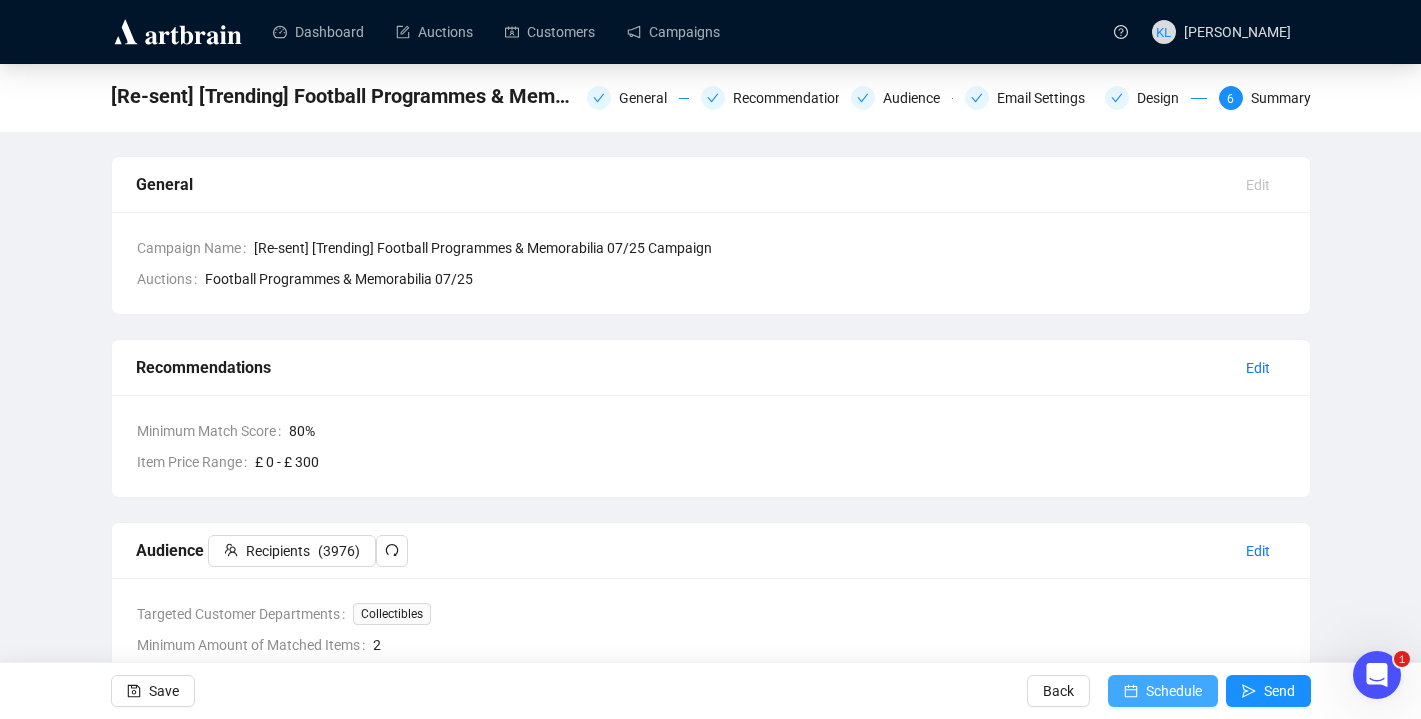 click on "Schedule" at bounding box center [1174, 691] 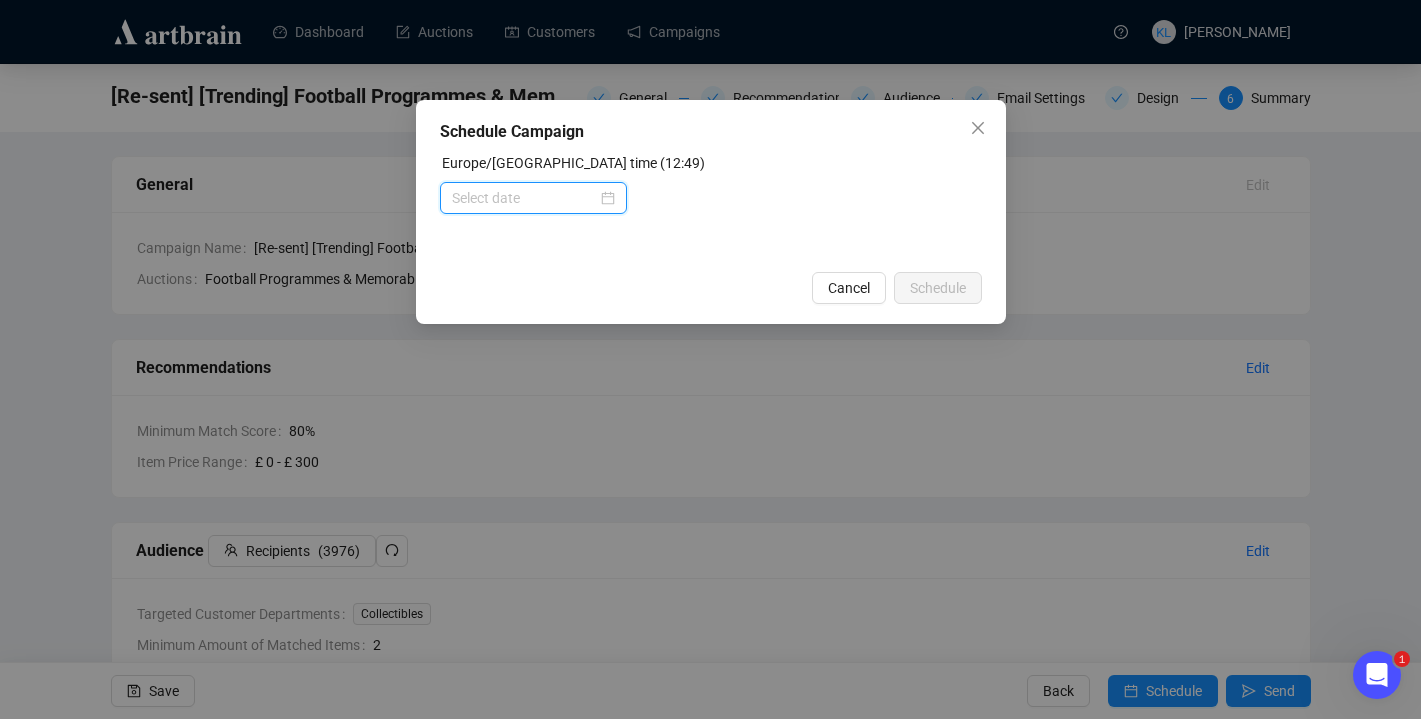 click at bounding box center [524, 198] 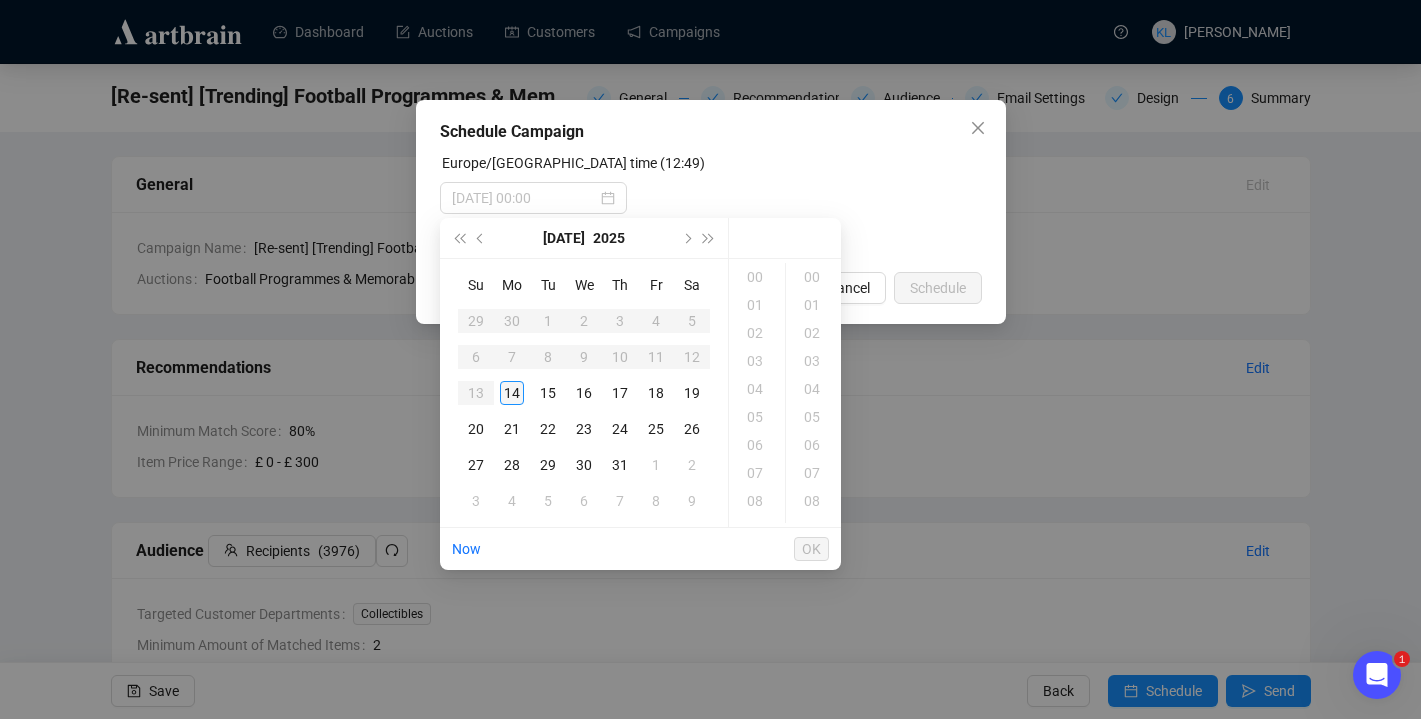 click on "14" at bounding box center (512, 393) 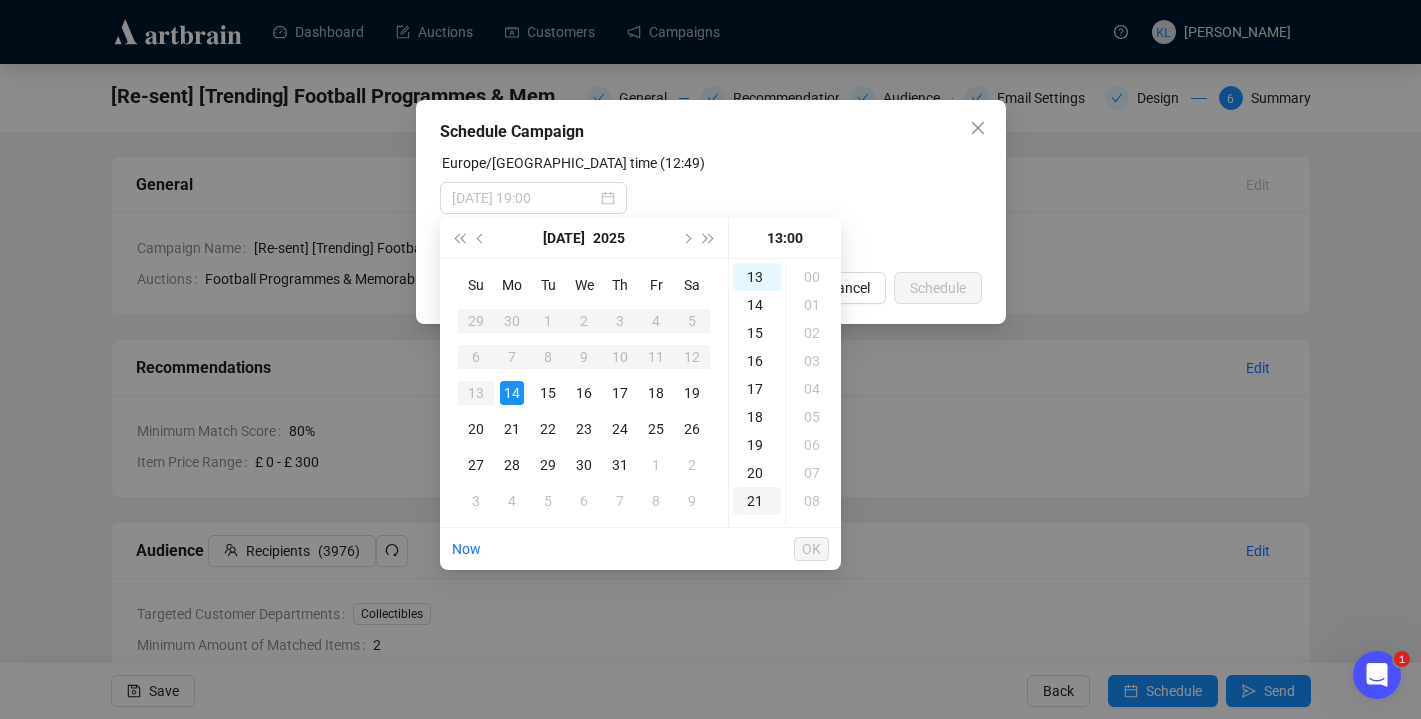 click on "19" at bounding box center (757, 445) 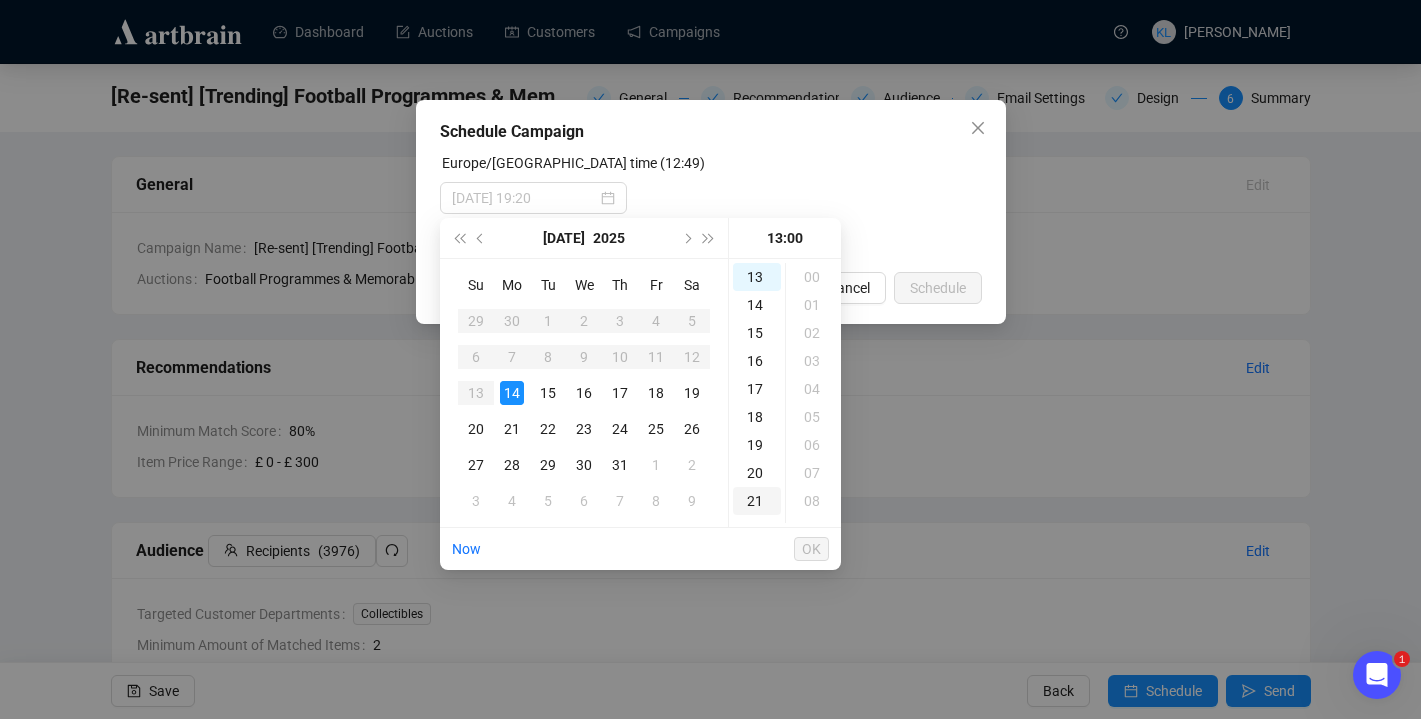 scroll, scrollTop: 527, scrollLeft: 0, axis: vertical 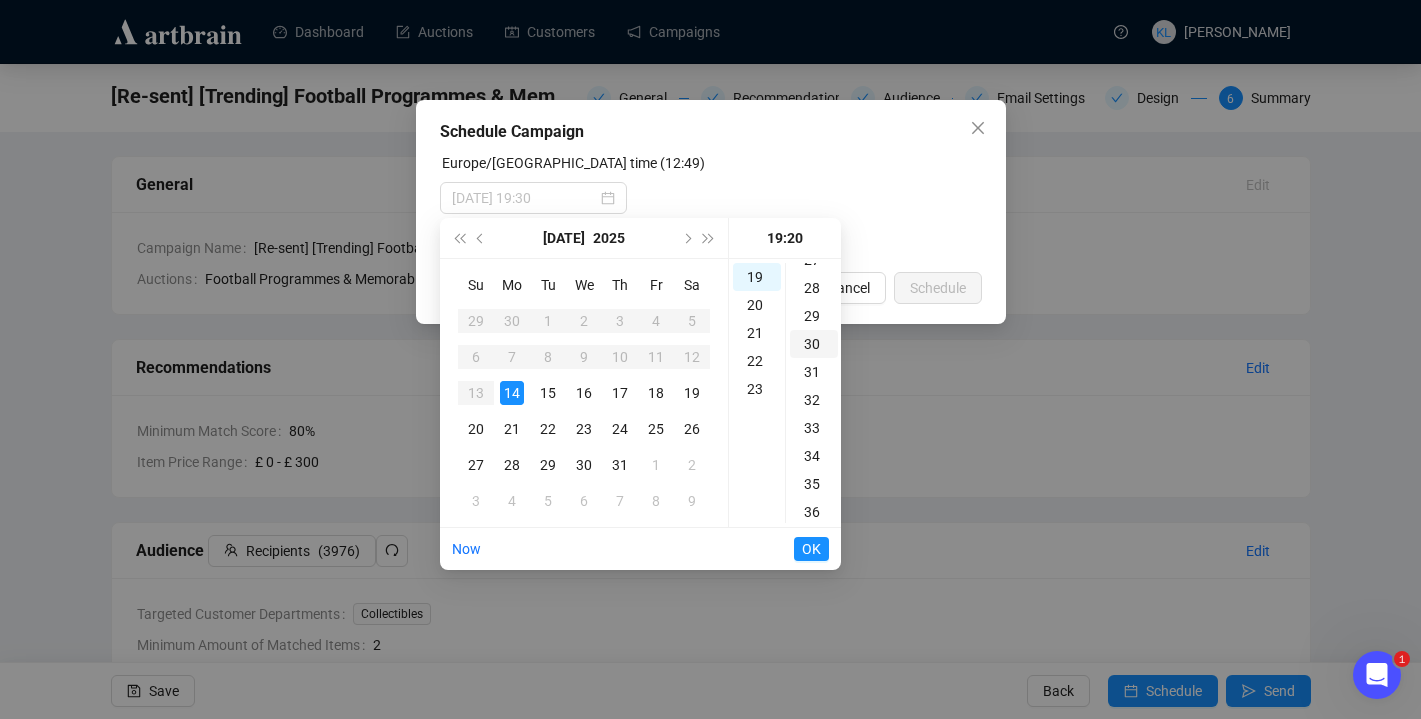 click on "30" at bounding box center (814, 344) 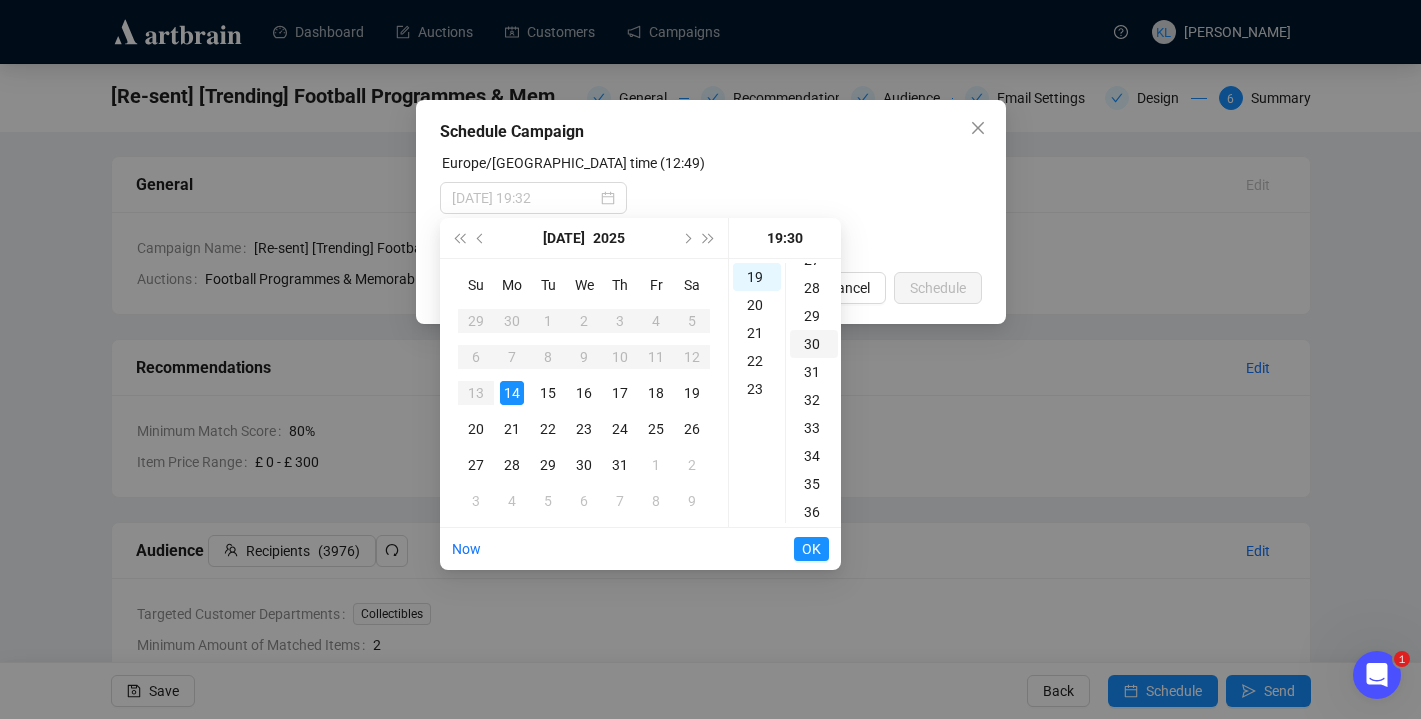 scroll, scrollTop: 840, scrollLeft: 0, axis: vertical 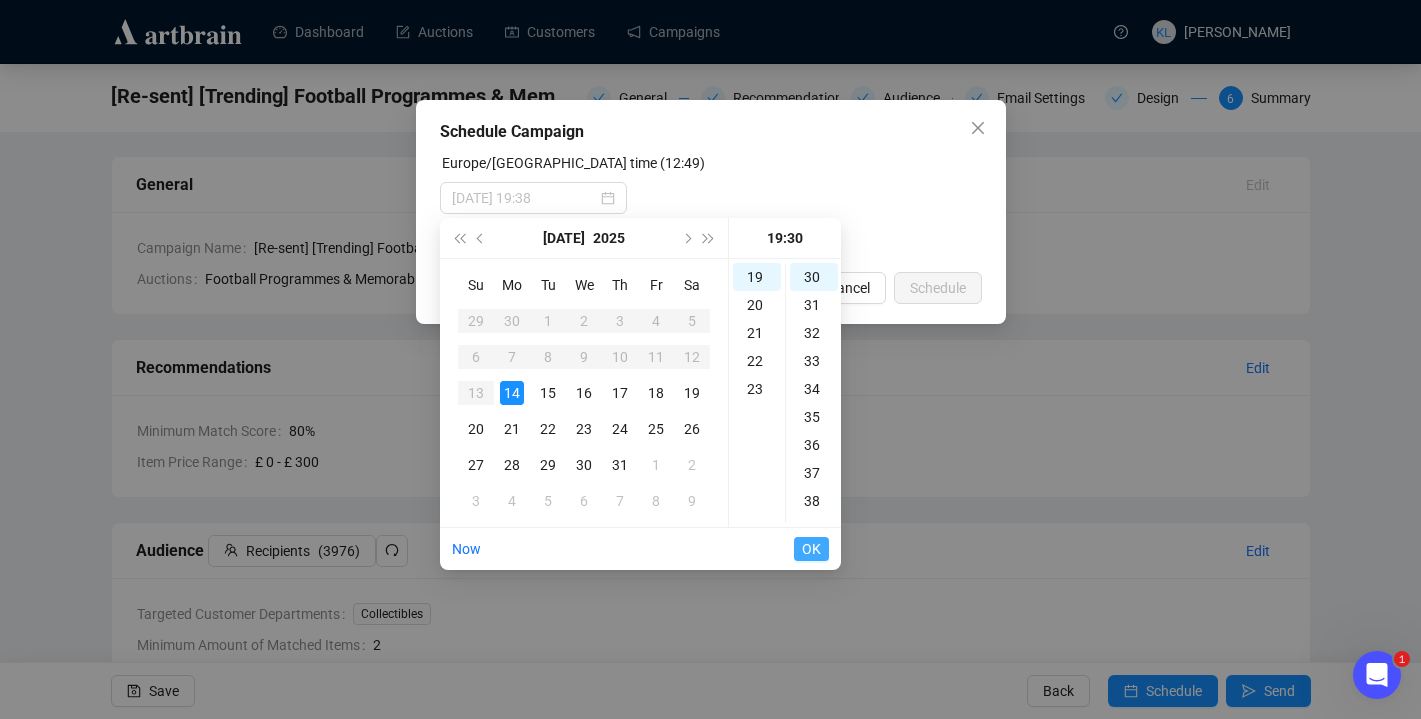 type on "2025-07-14 19:30" 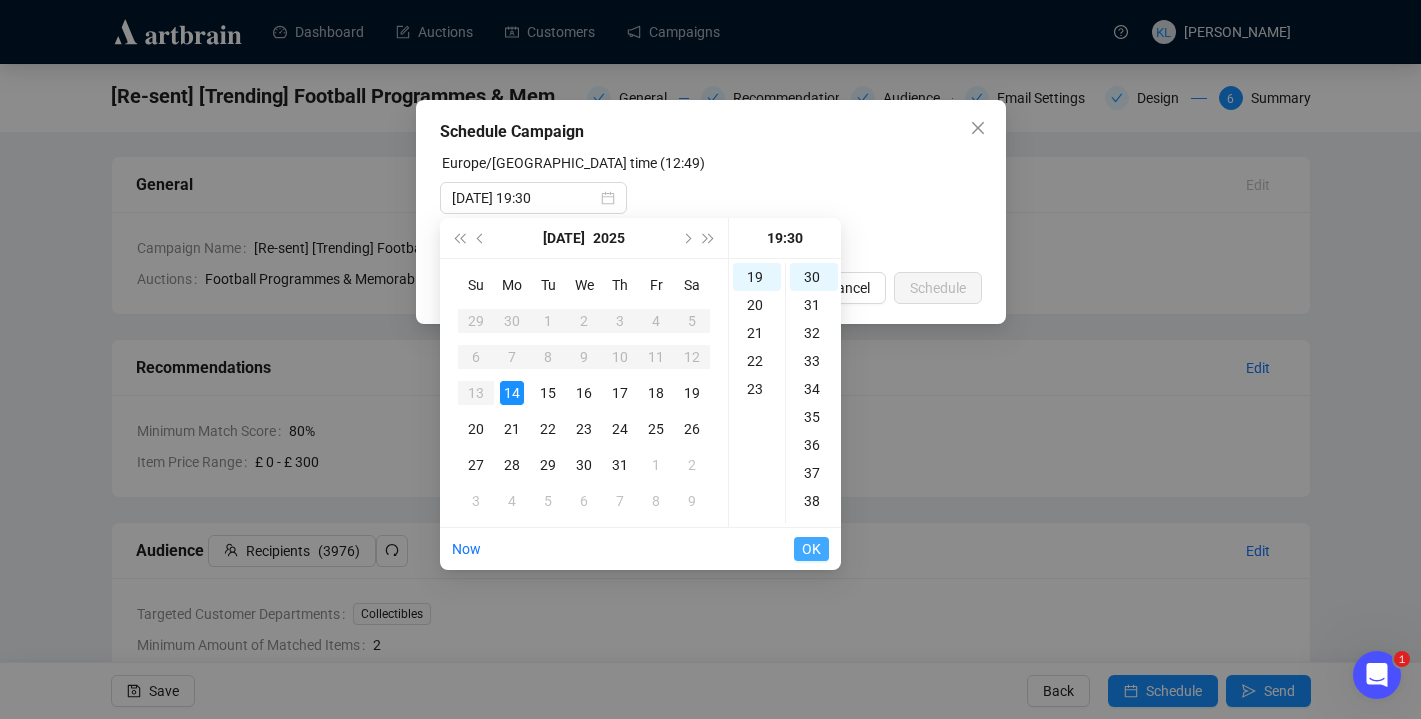 click on "OK" at bounding box center [811, 549] 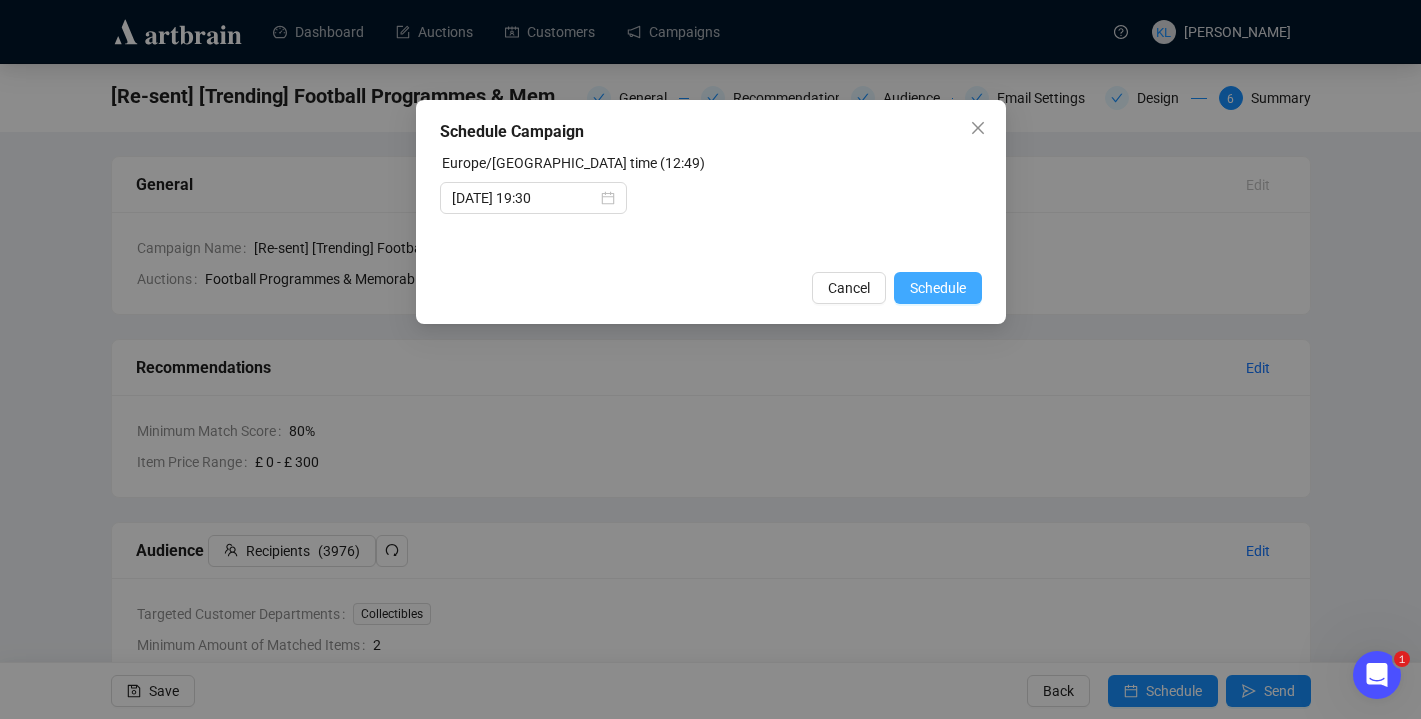 click on "Schedule" at bounding box center [938, 288] 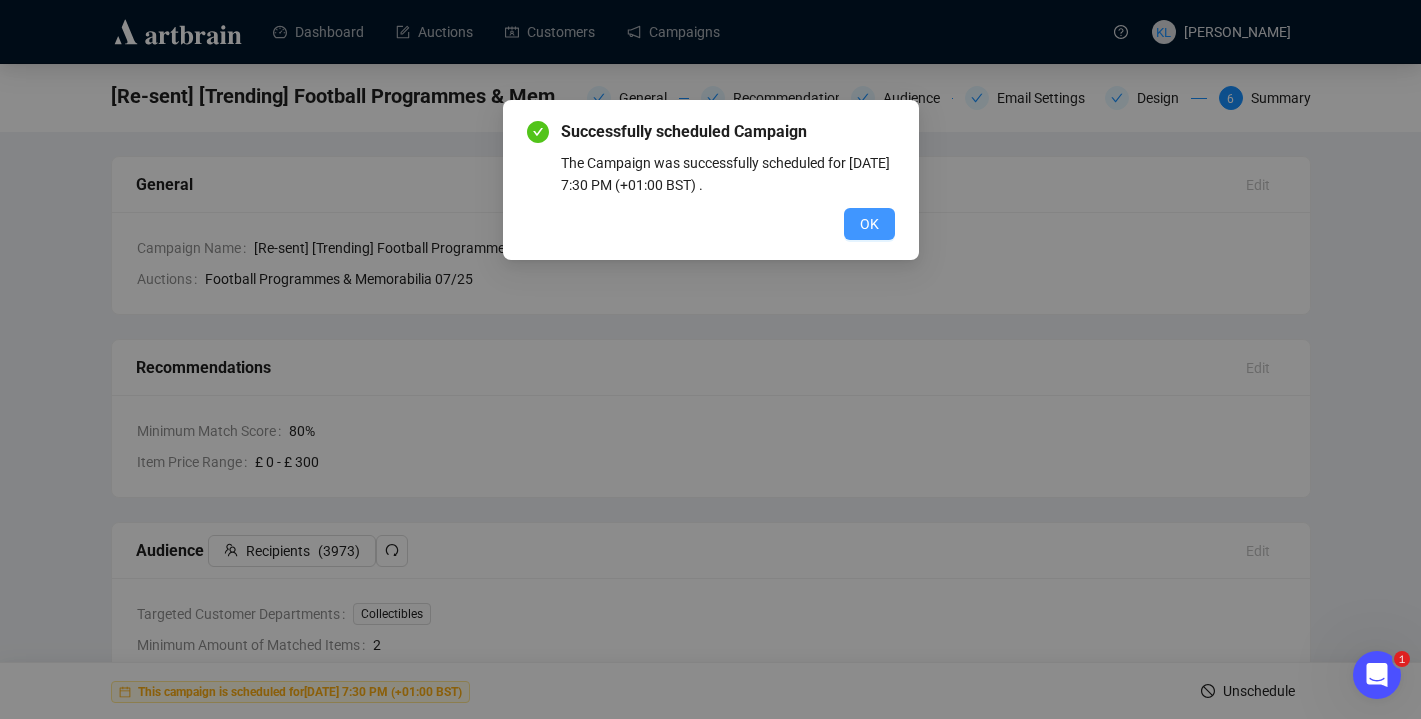 click on "OK" at bounding box center [869, 224] 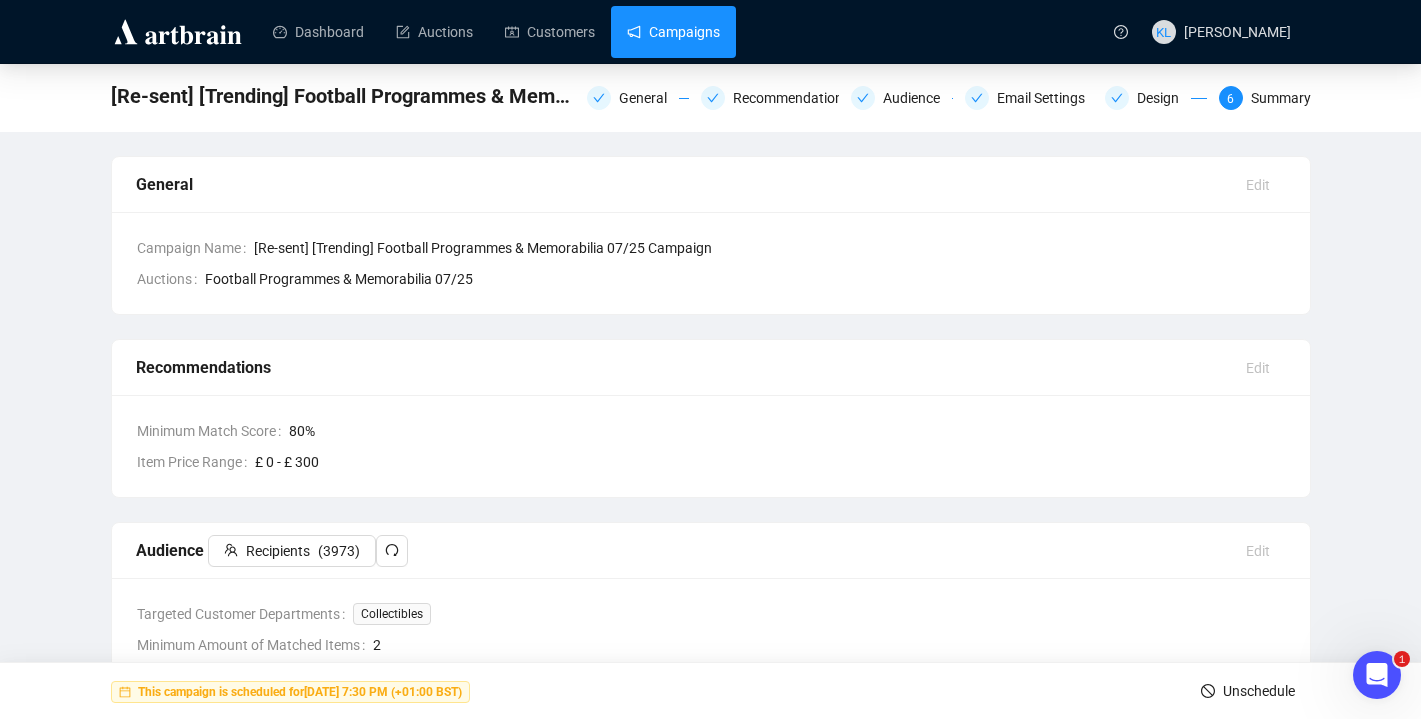 click on "Campaigns" at bounding box center [673, 32] 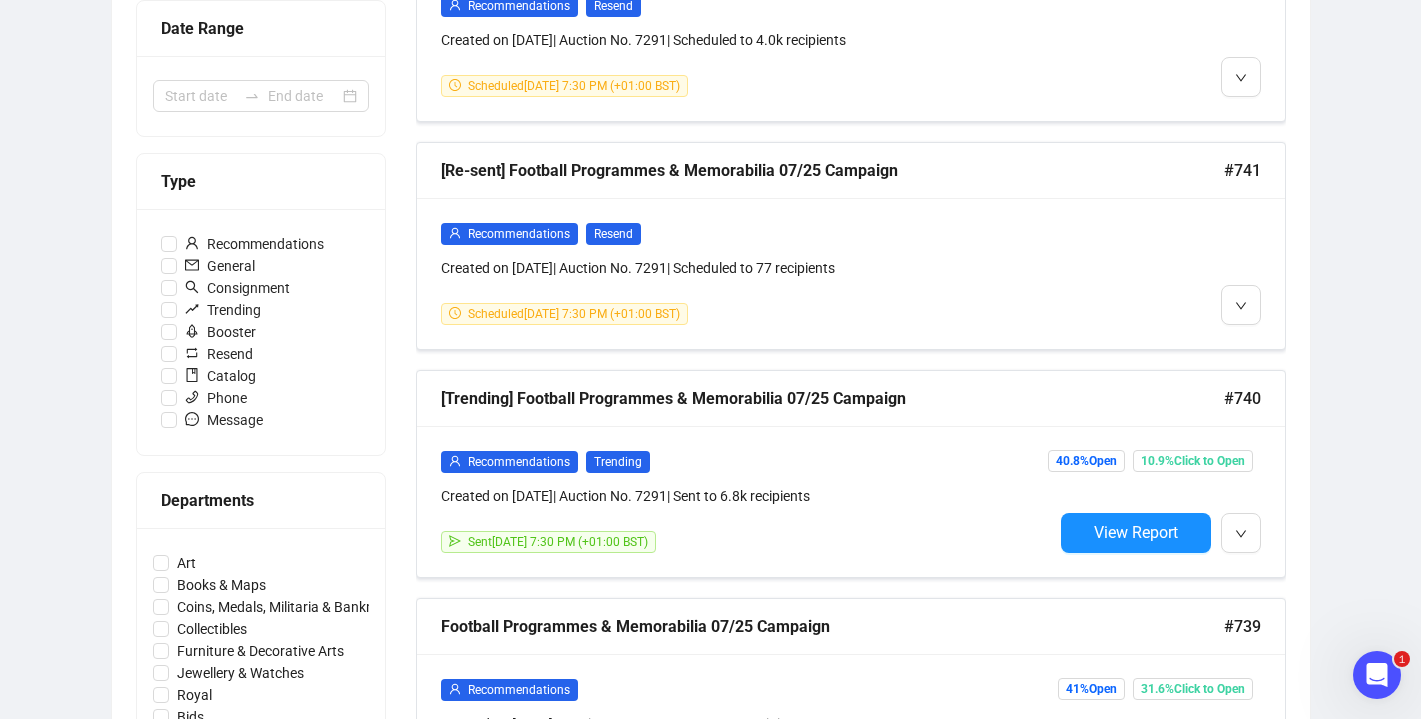scroll, scrollTop: 451, scrollLeft: 0, axis: vertical 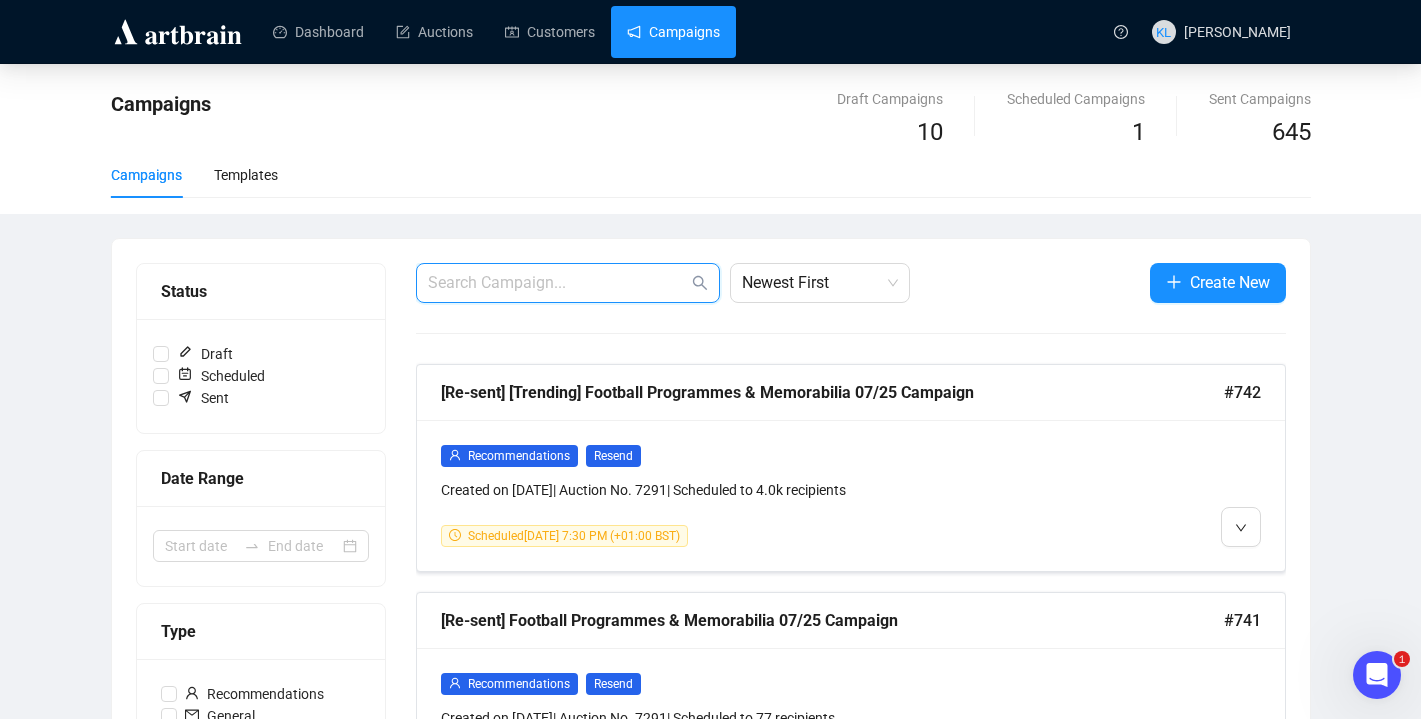 click at bounding box center [558, 283] 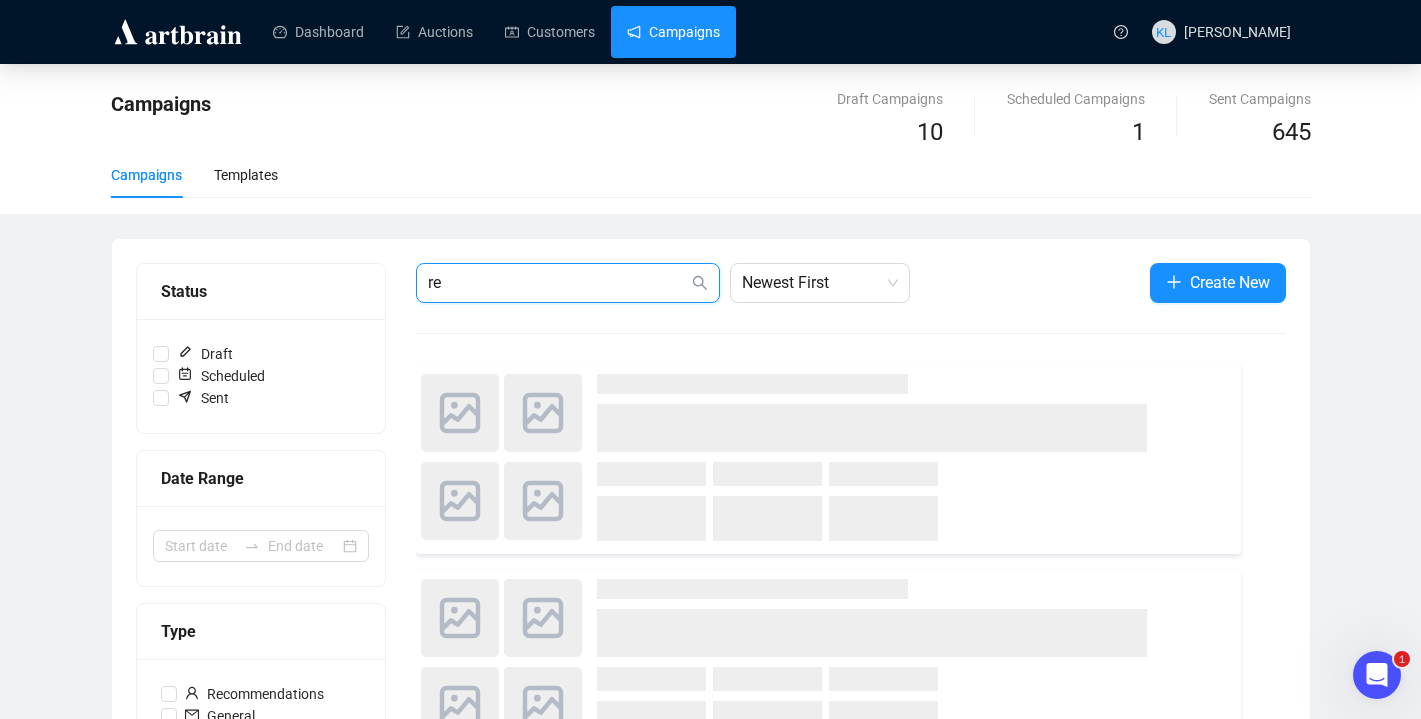 type on "r" 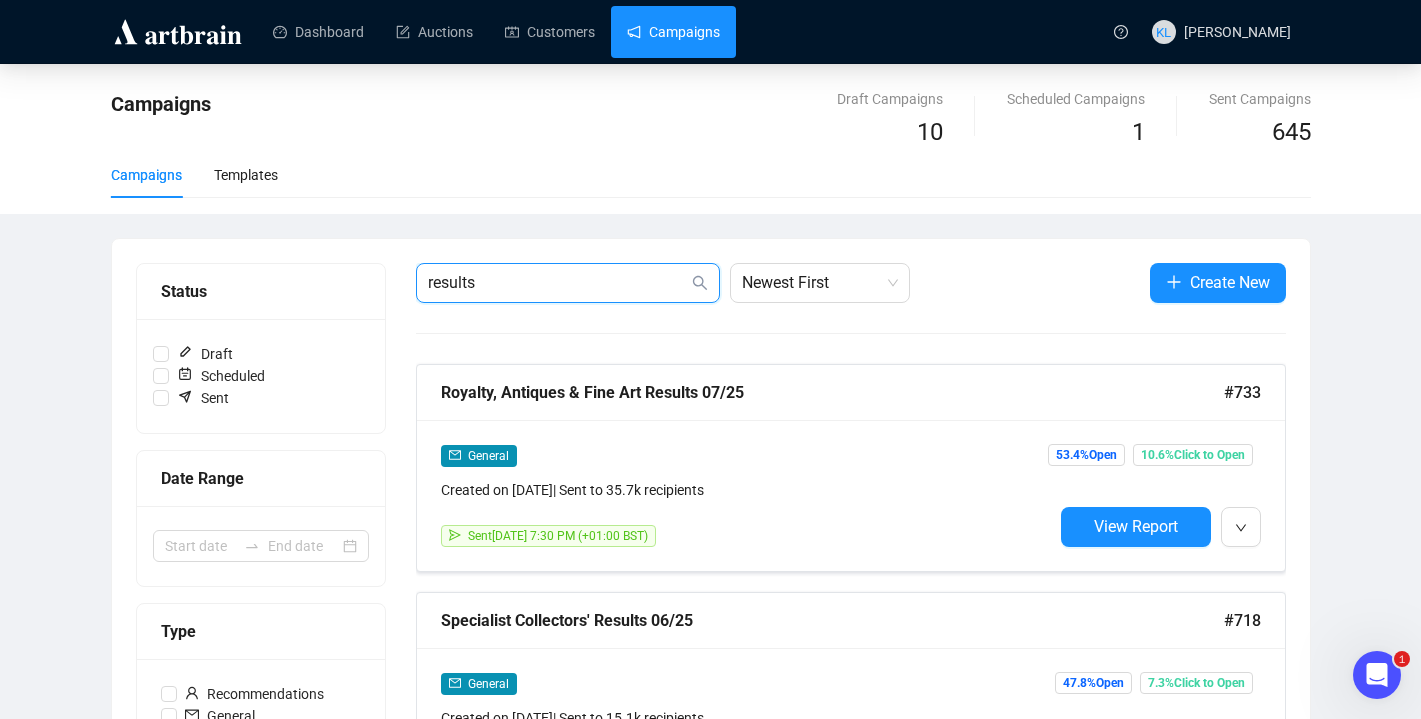 type on "results" 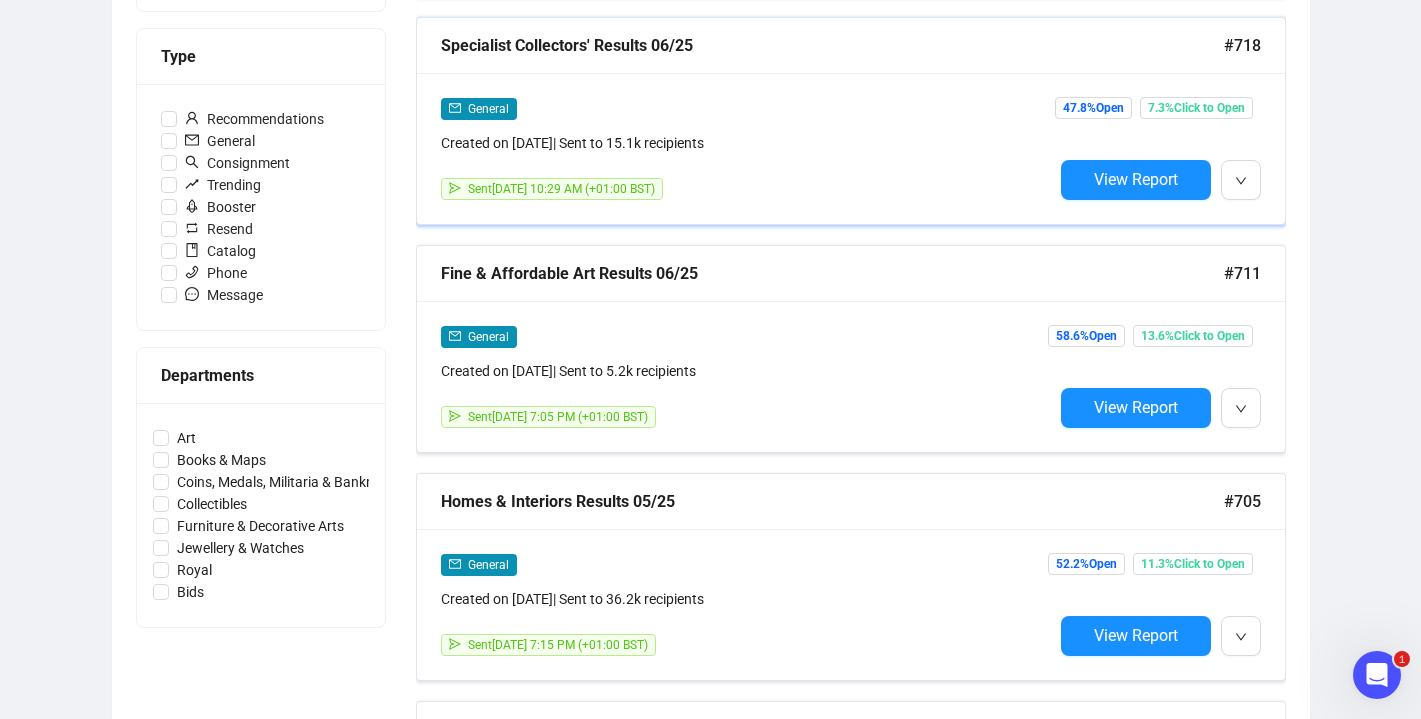scroll, scrollTop: 576, scrollLeft: 0, axis: vertical 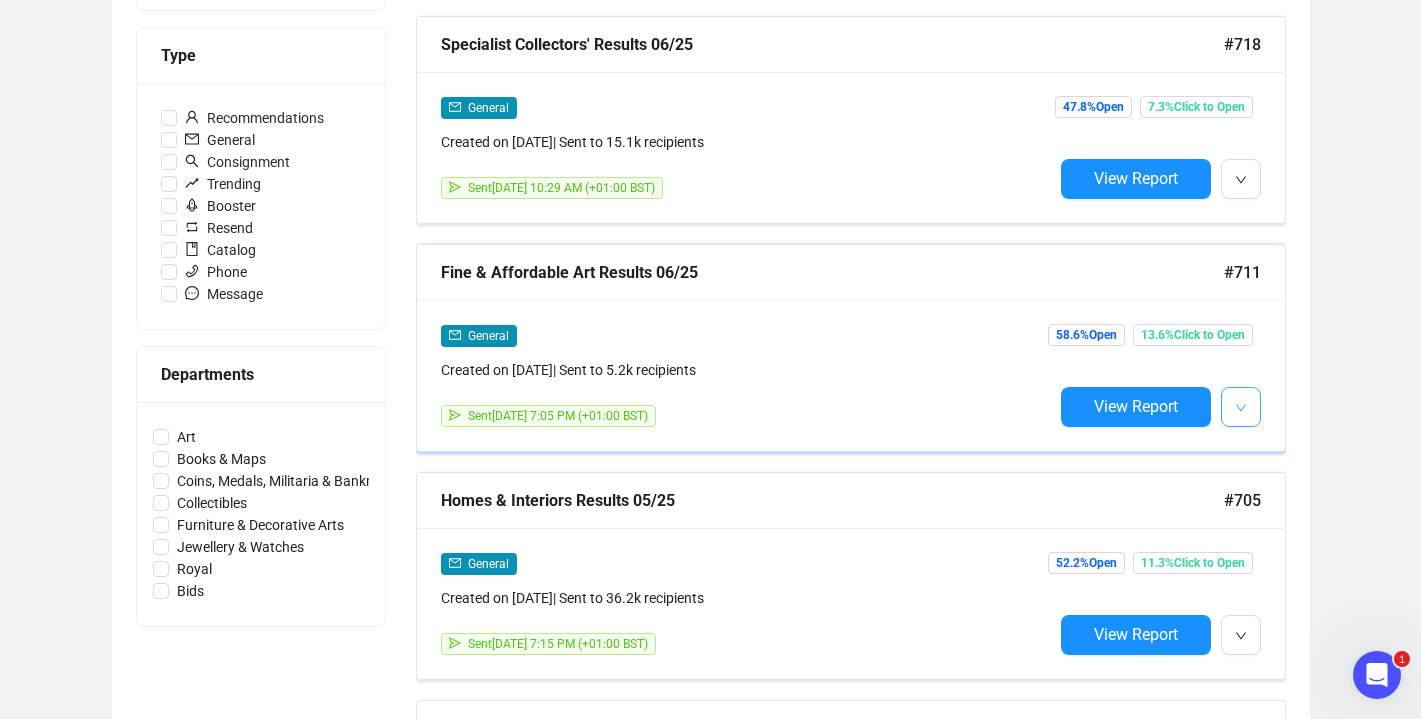 click at bounding box center [1241, 407] 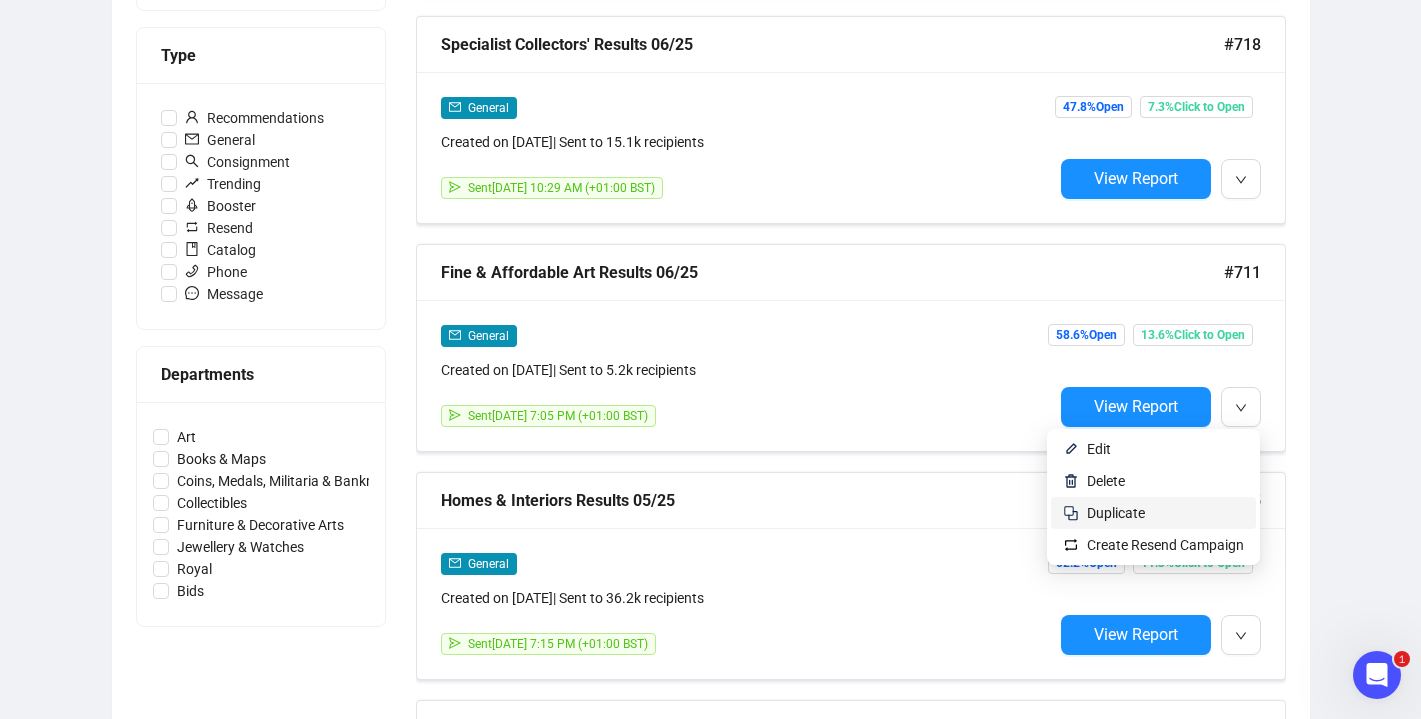 click on "Duplicate" at bounding box center (1165, 513) 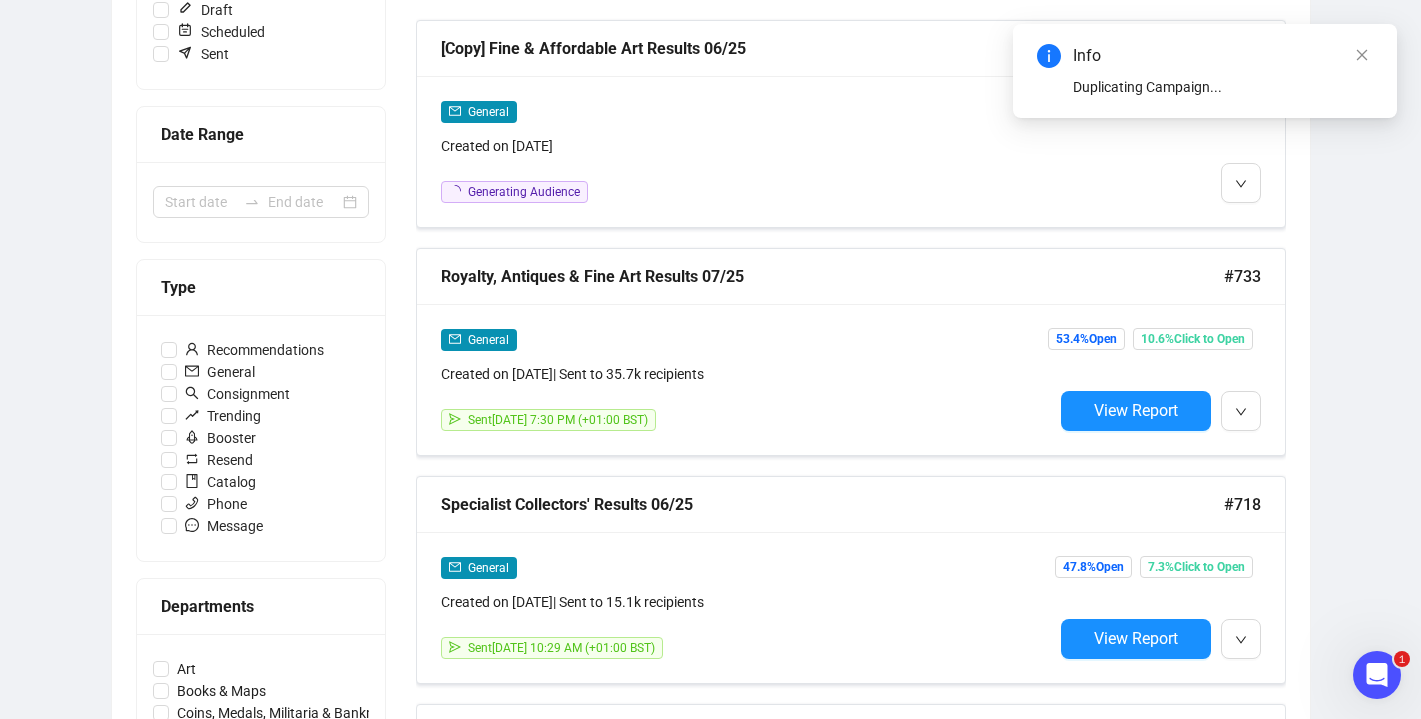 scroll, scrollTop: 325, scrollLeft: 0, axis: vertical 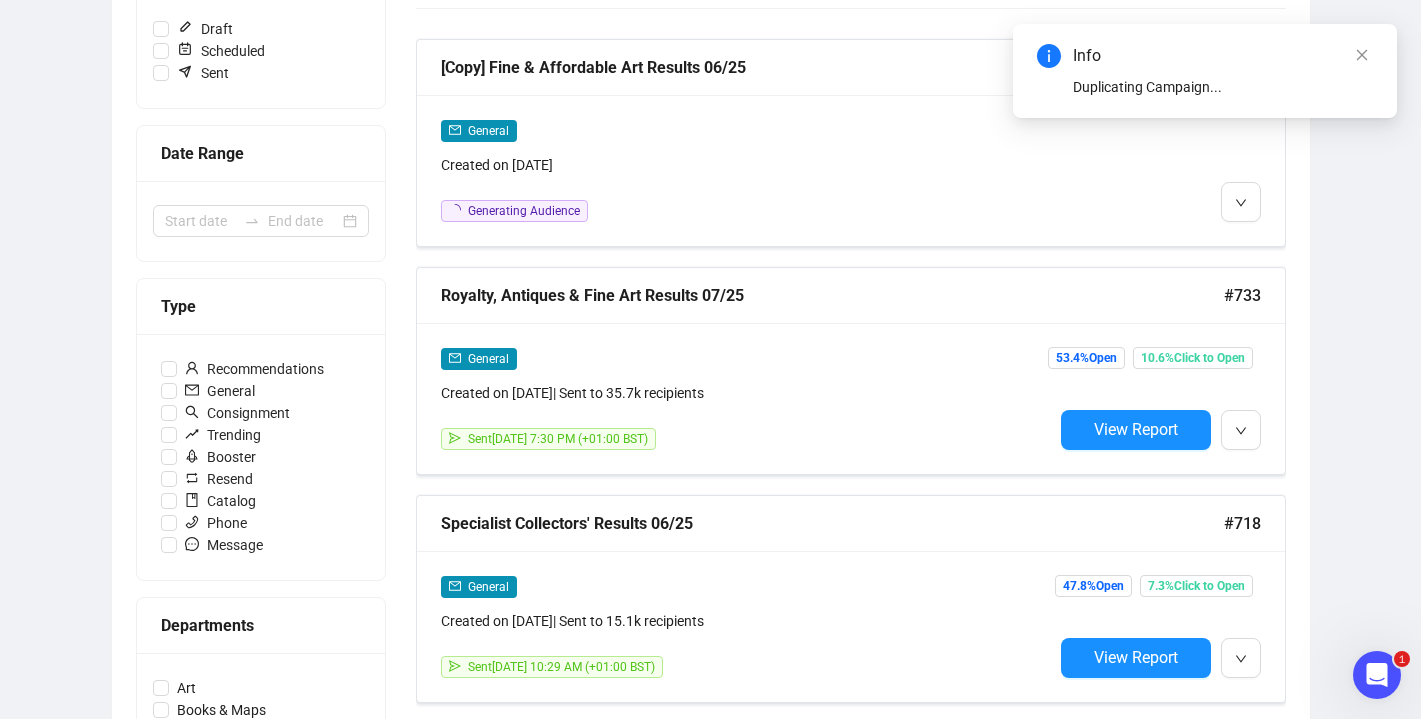 click on "Info" at bounding box center (1223, 56) 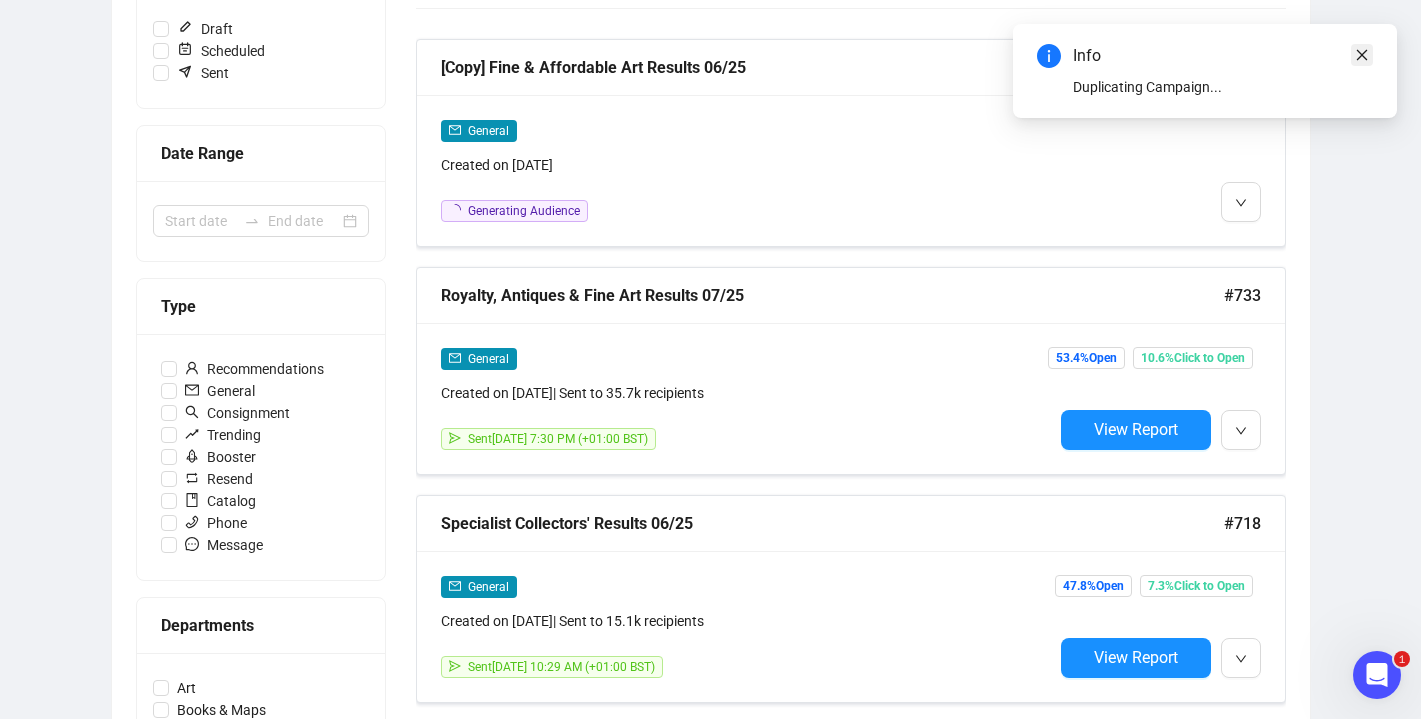 click 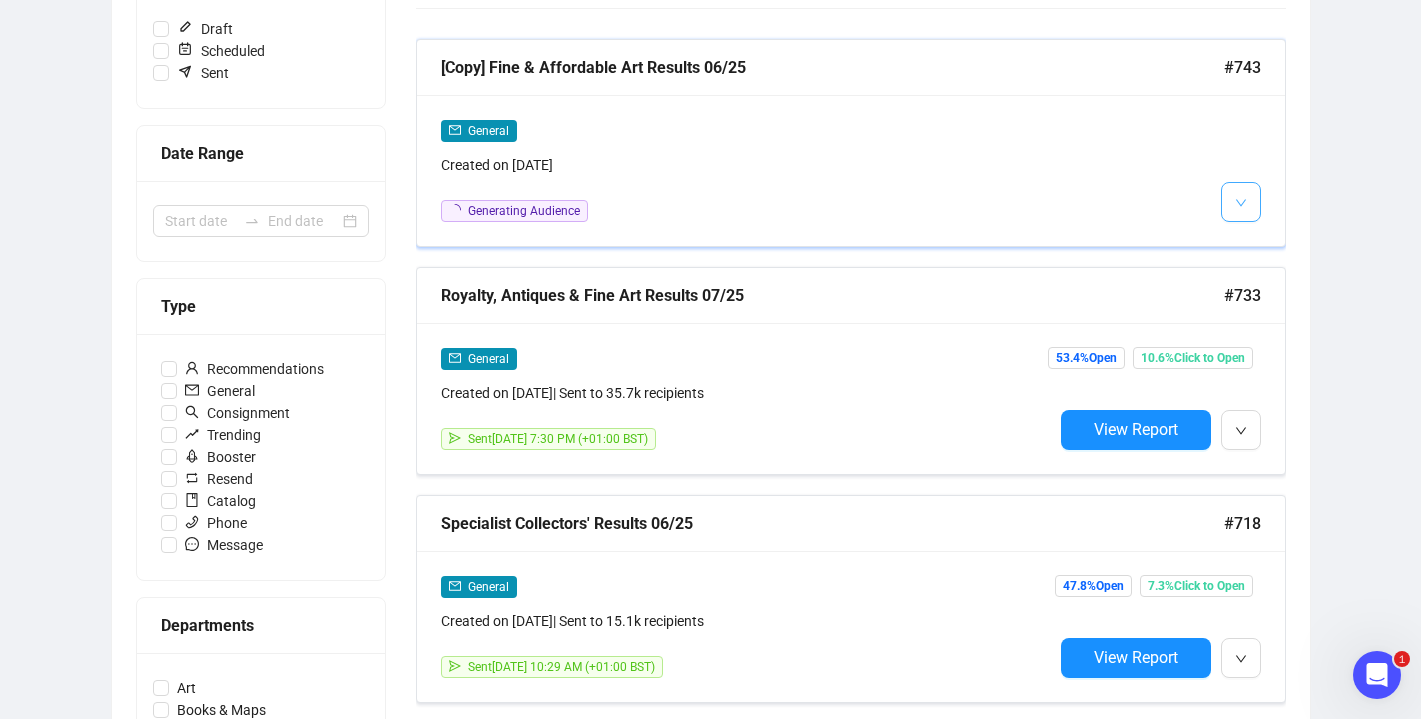 click at bounding box center [1241, 202] 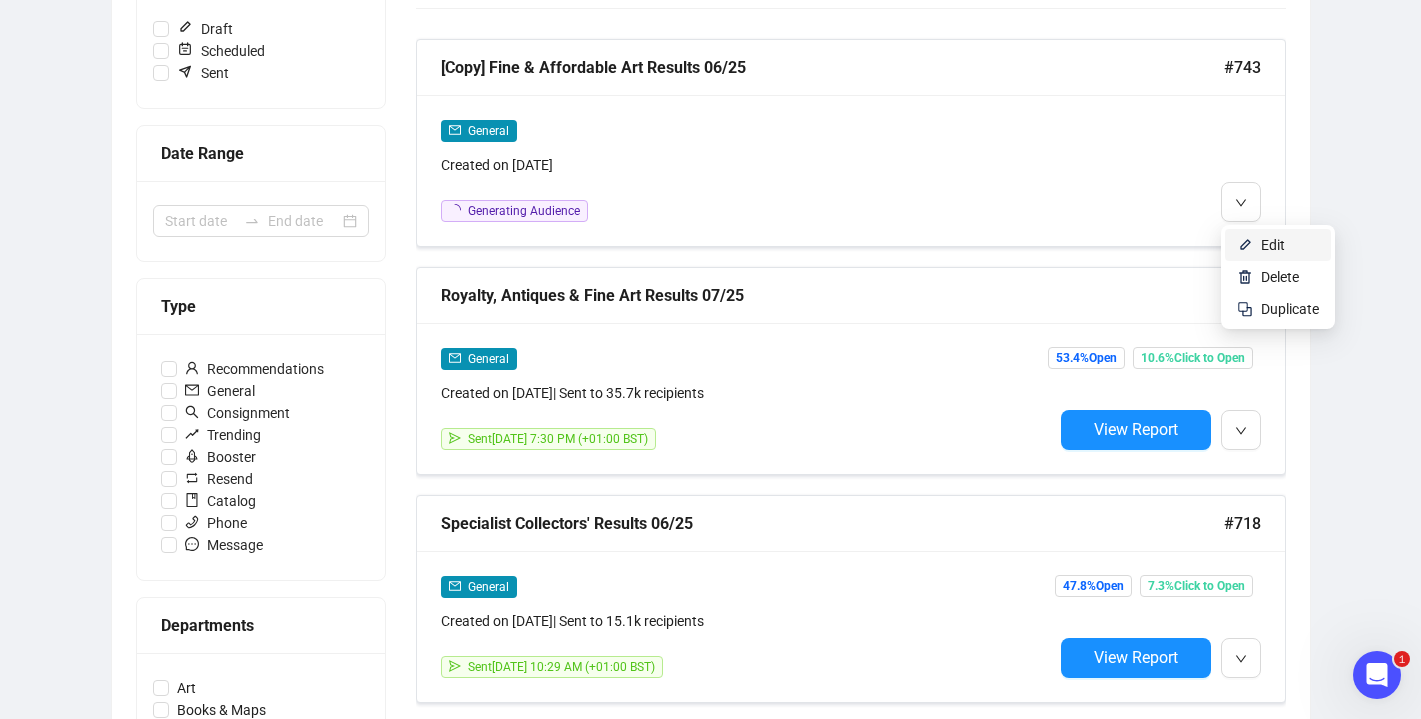 click on "Edit" at bounding box center [1278, 245] 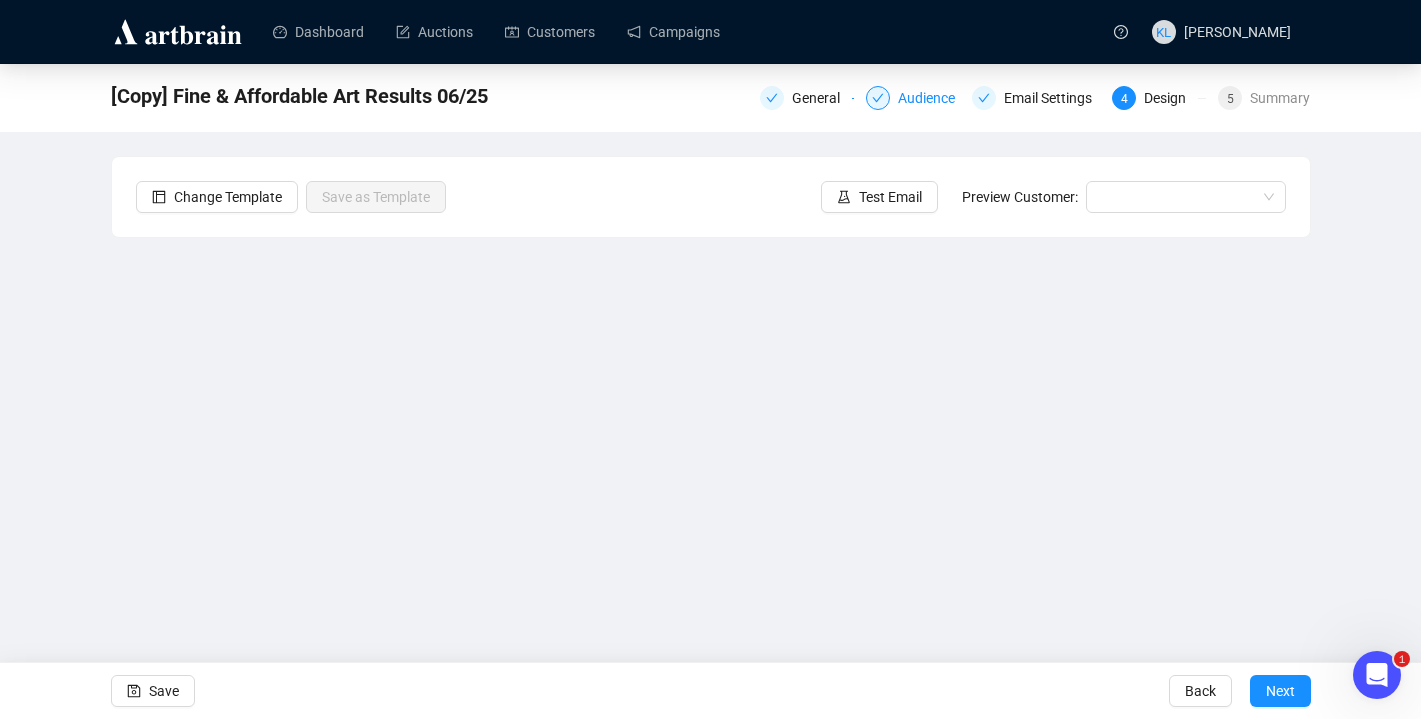 click on "Audience" at bounding box center [932, 98] 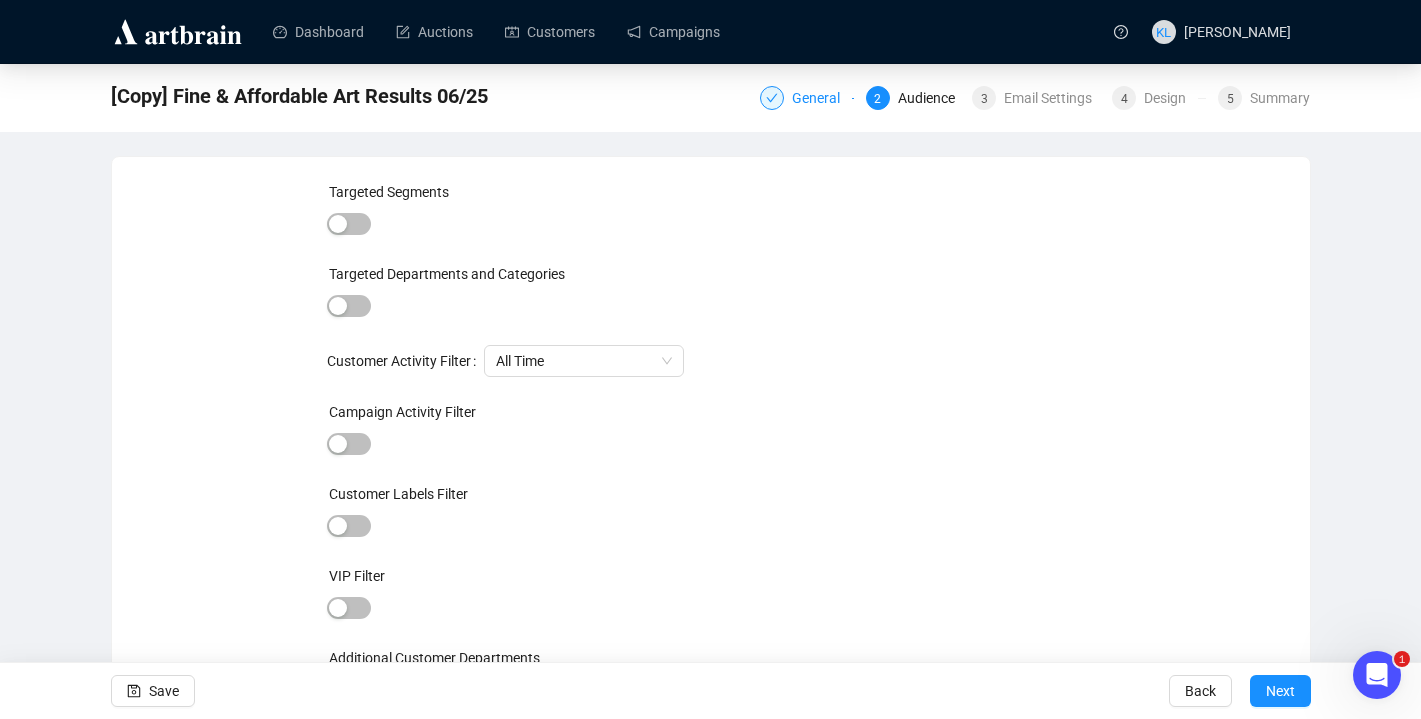 click on "General" at bounding box center [822, 98] 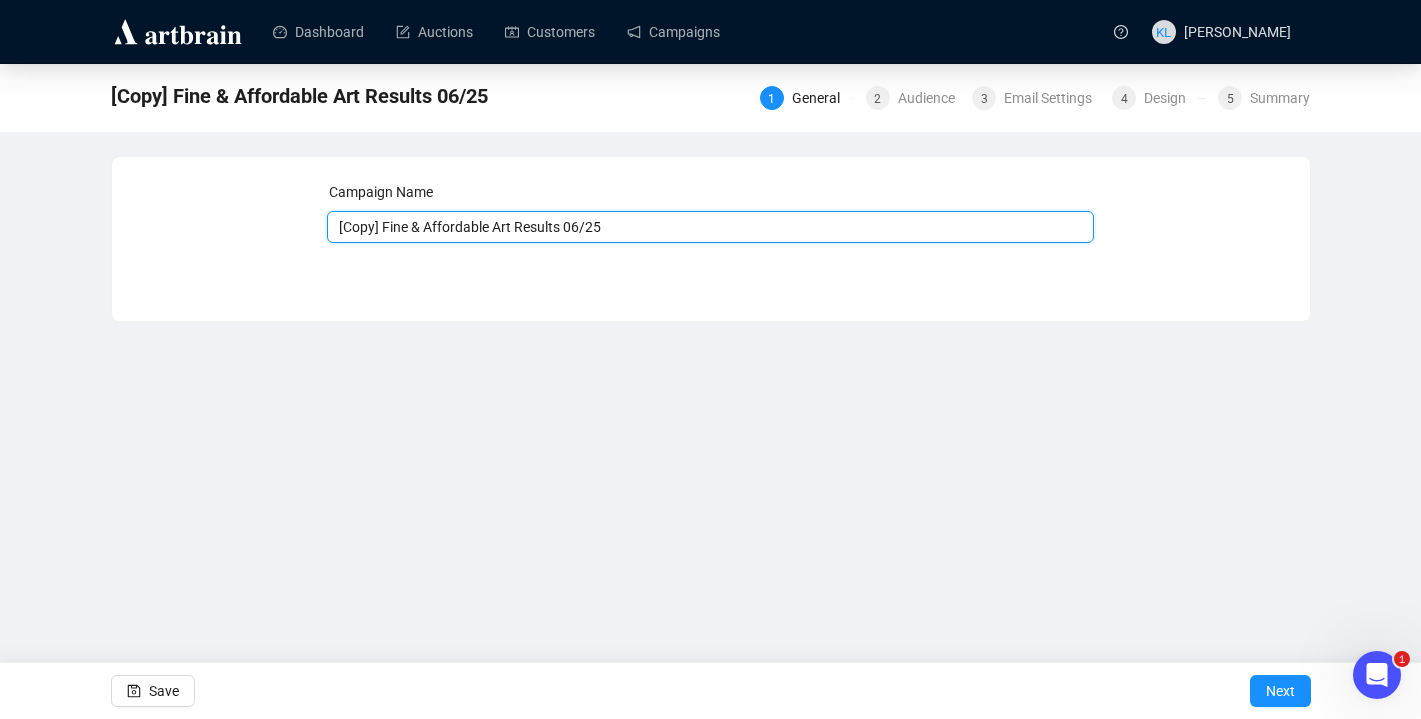 click on "[Copy] Fine & Affordable Art Results 06/25" at bounding box center [710, 227] 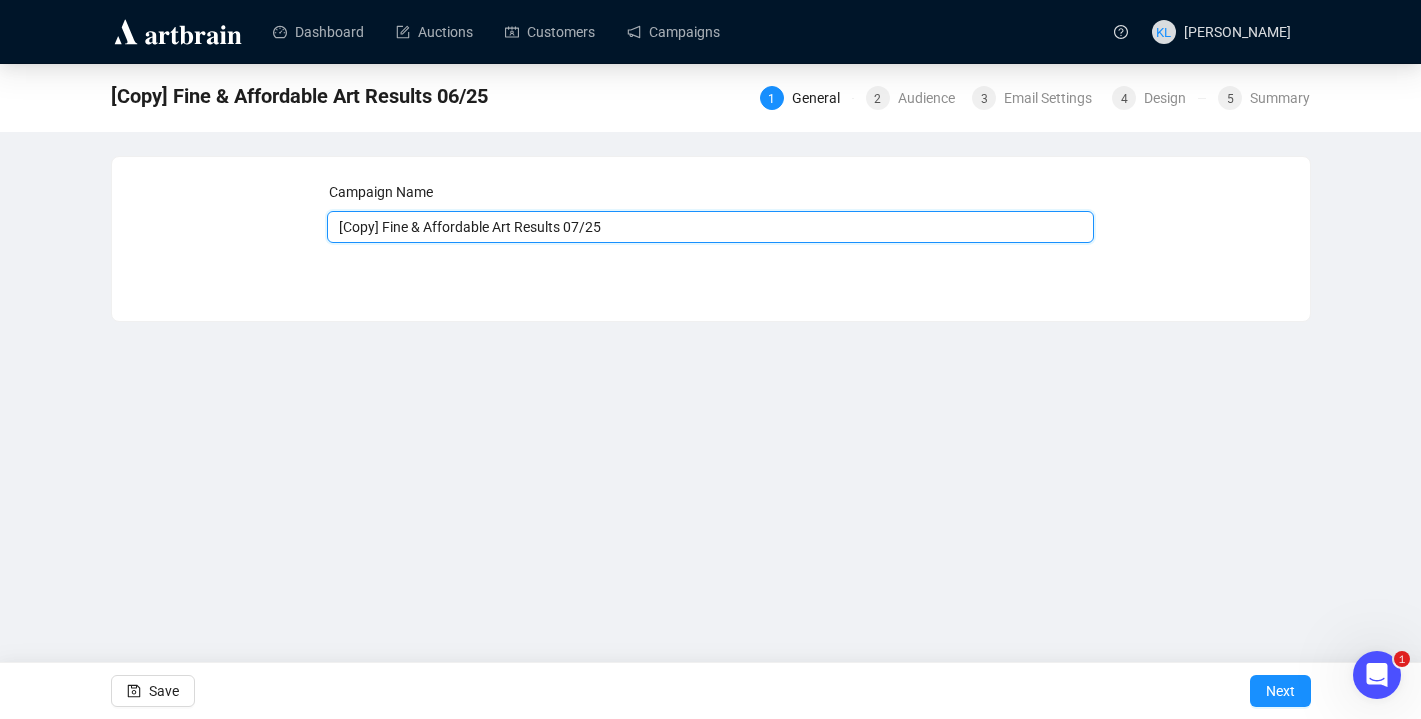 click on "[Copy] Fine & Affordable Art Results 07/25" at bounding box center (710, 227) 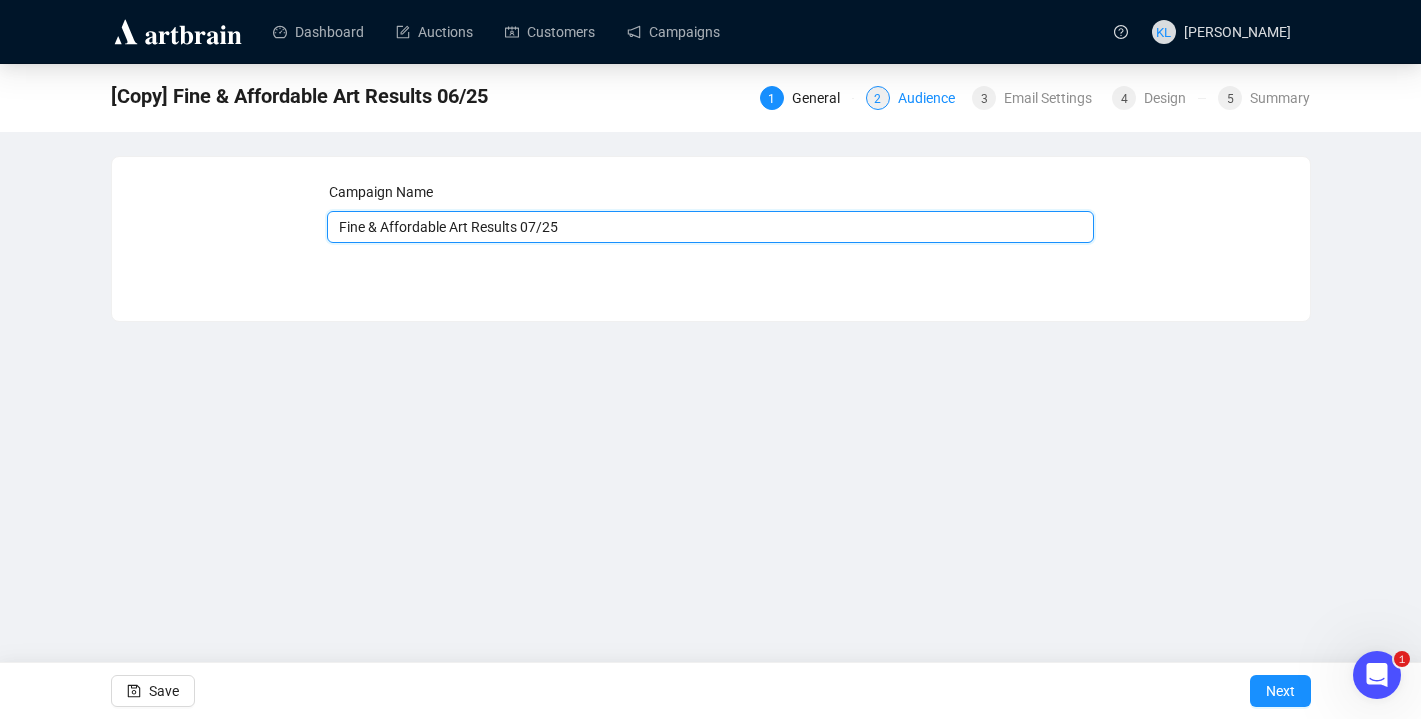 type on "Fine & Affordable Art Results 07/25" 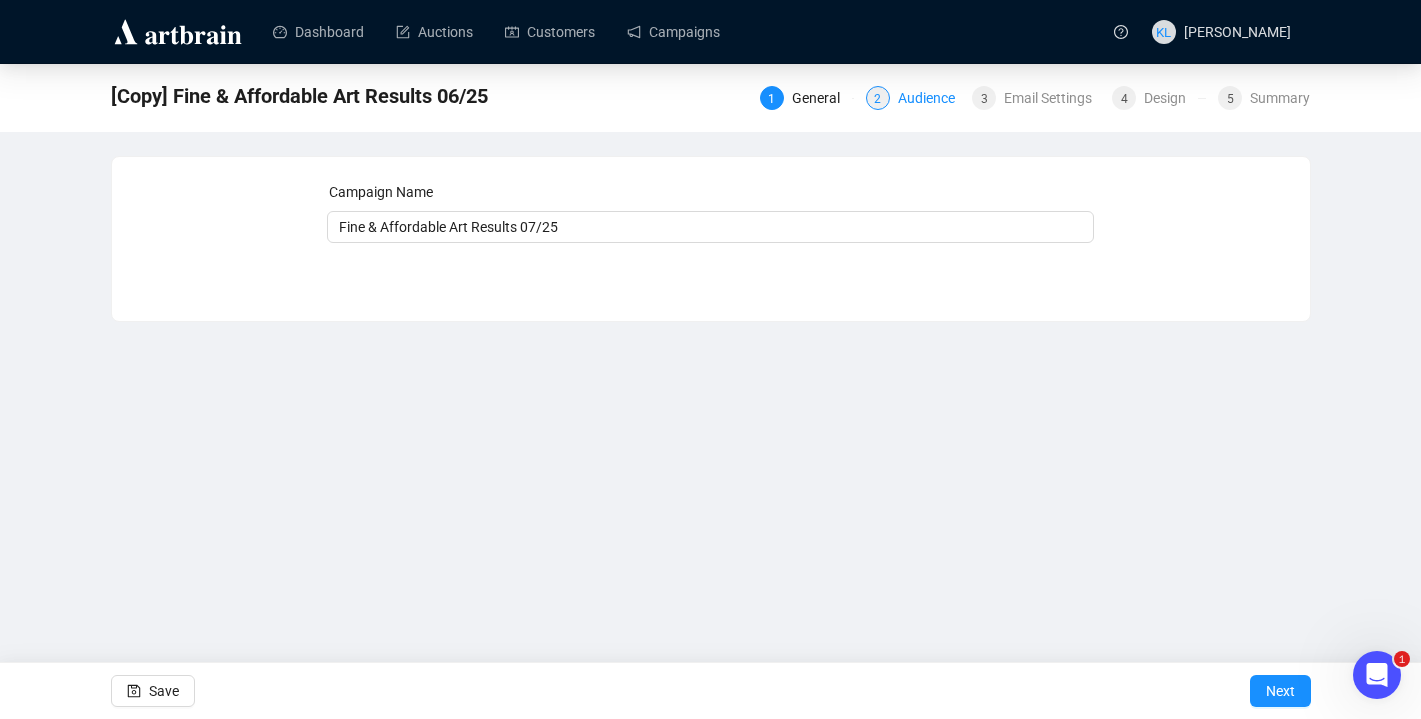 click on "Audience" at bounding box center [932, 98] 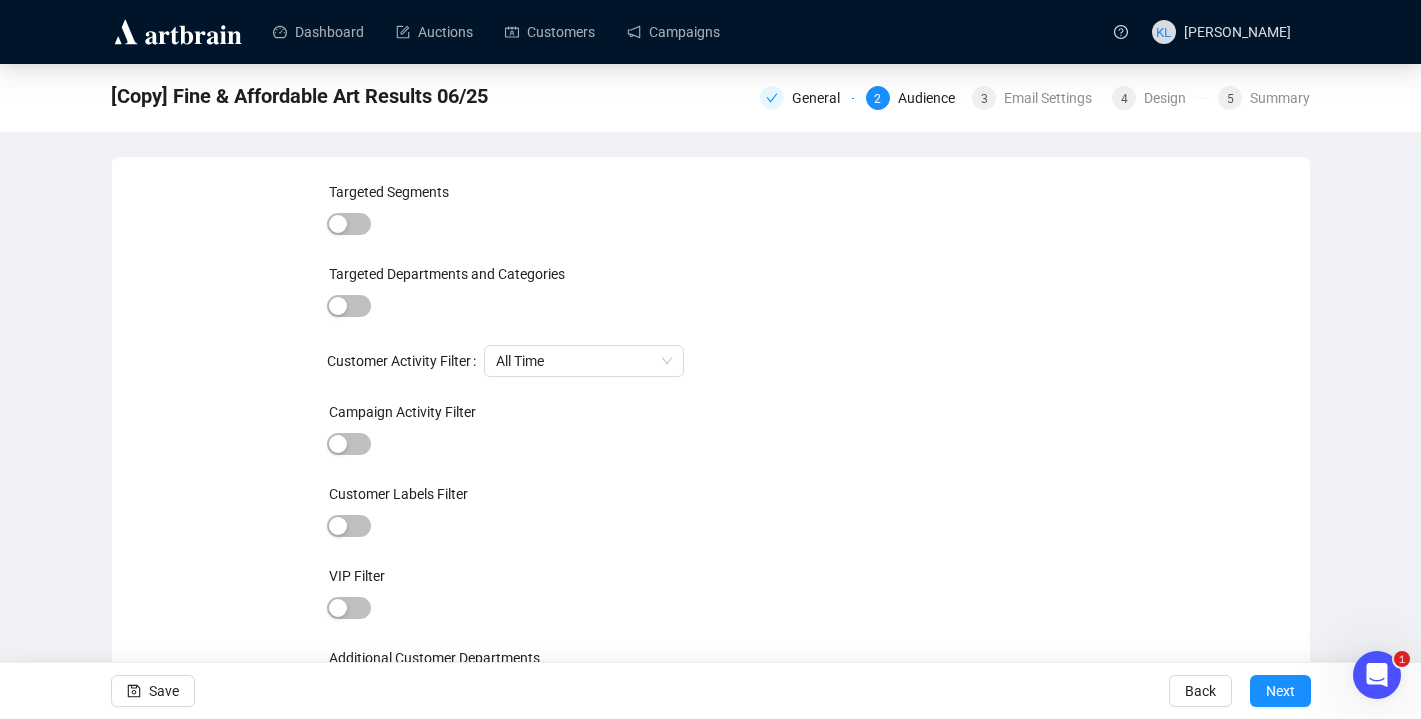 click at bounding box center (349, 307) 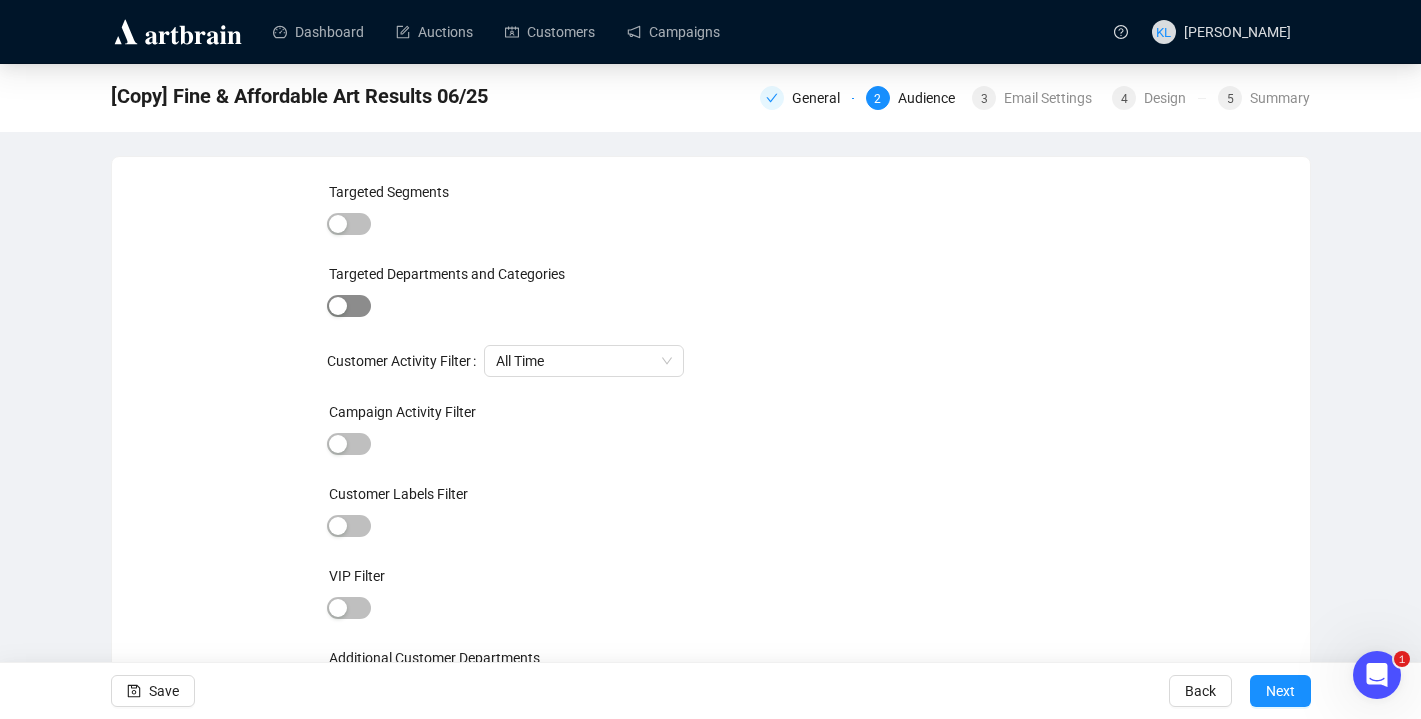 click at bounding box center (349, 306) 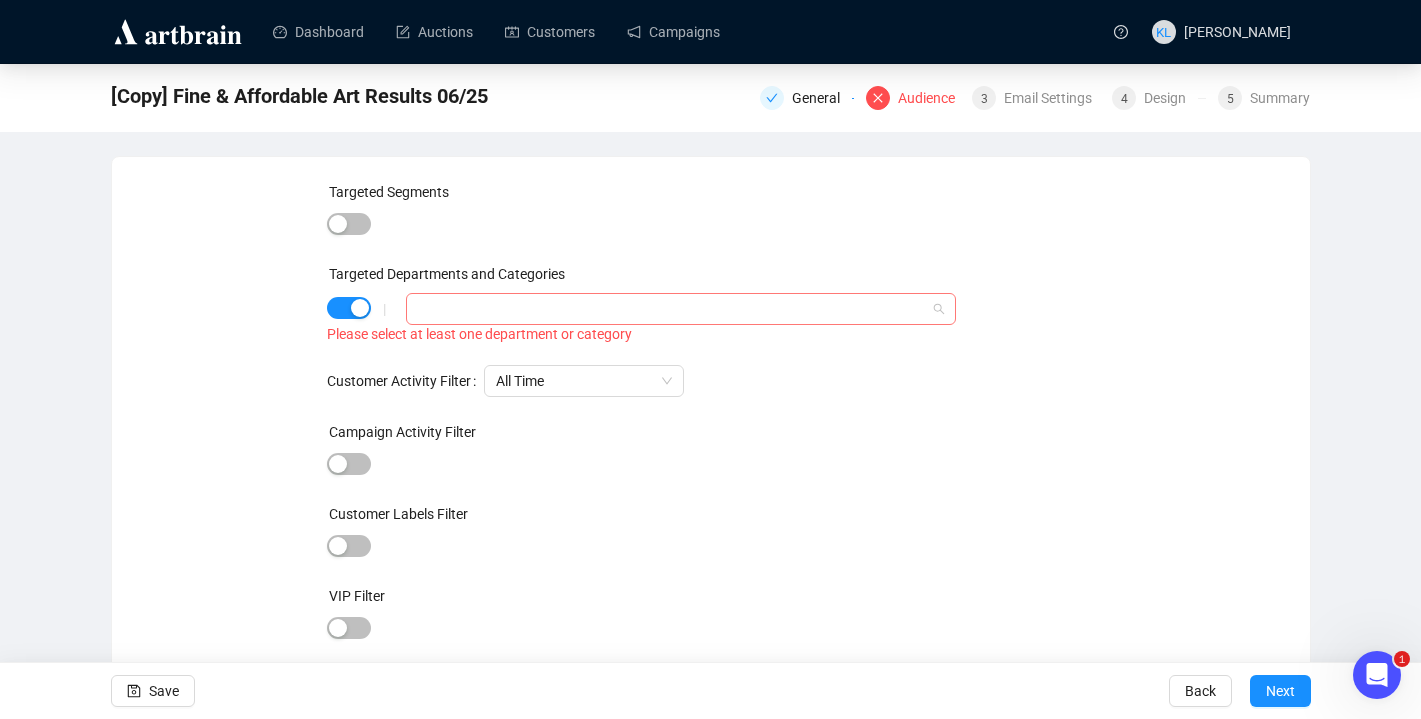 click at bounding box center (670, 309) 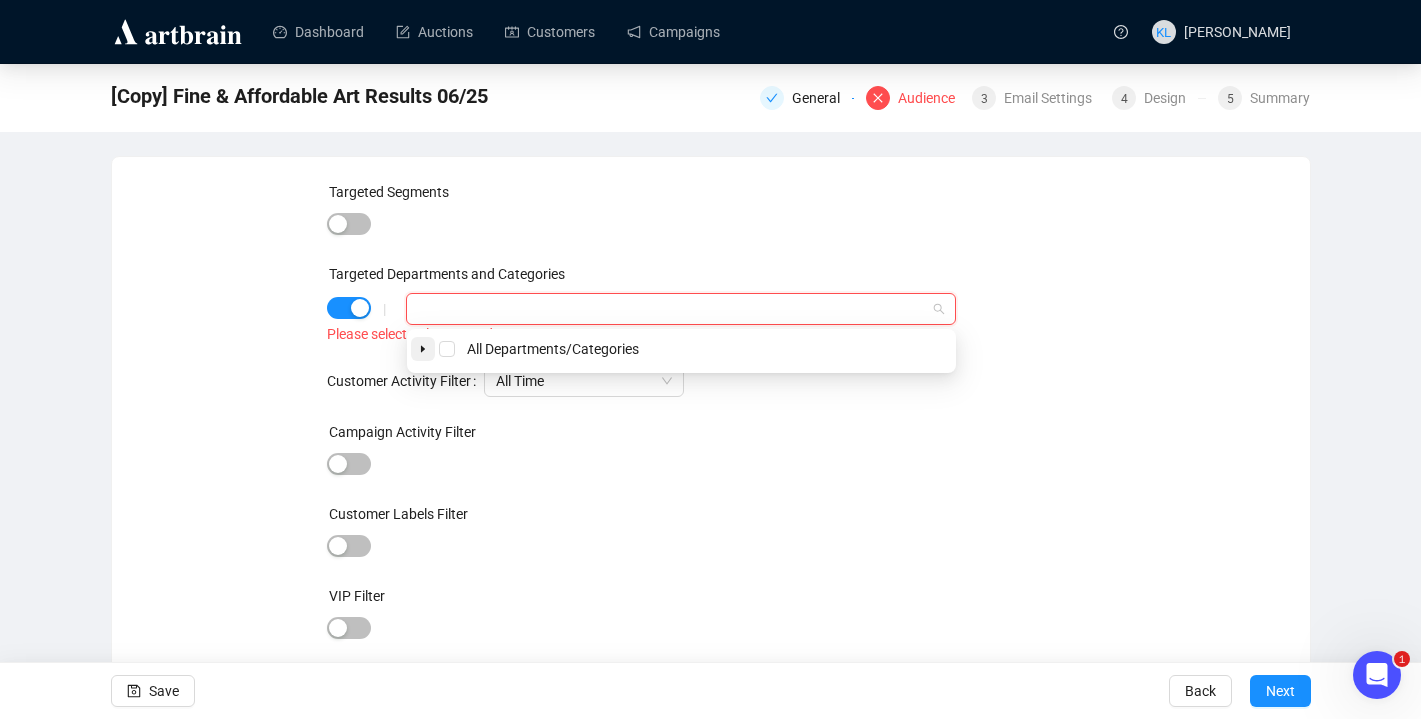 click 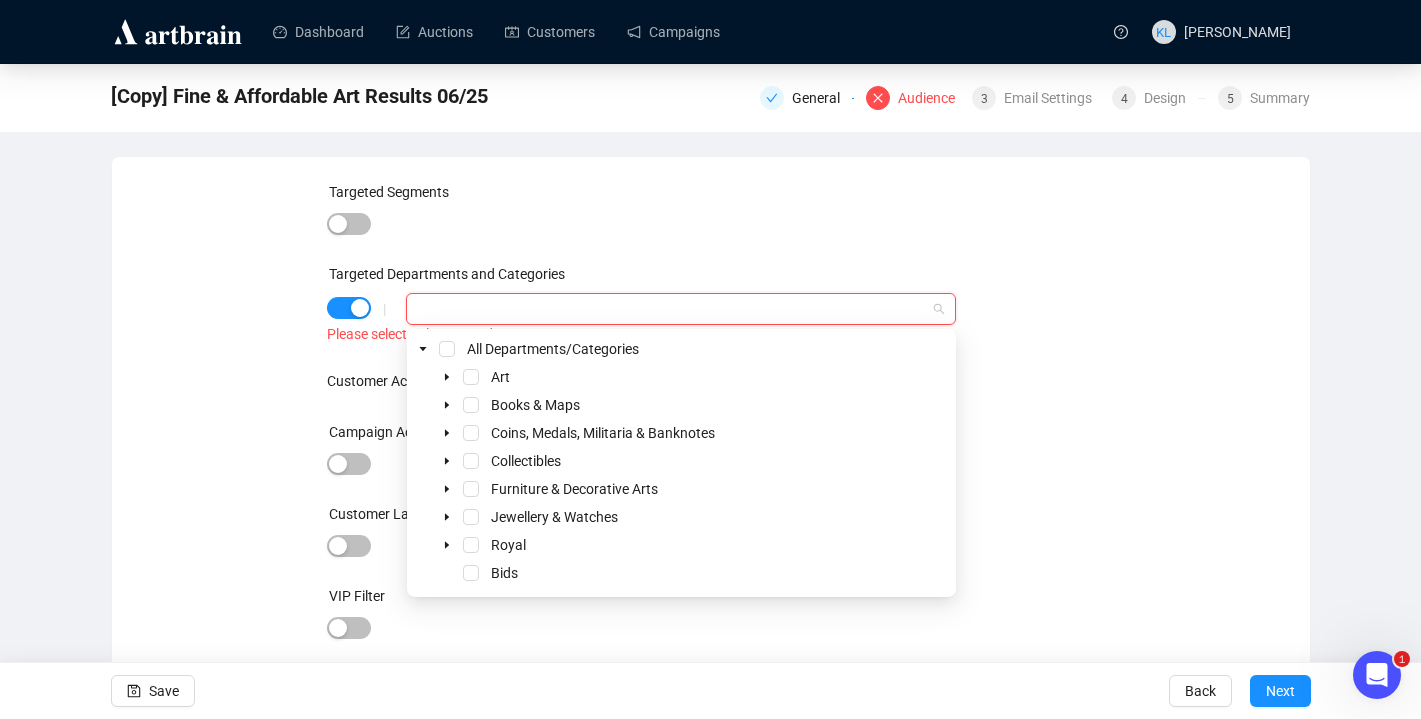 click on "Art" at bounding box center [681, 377] 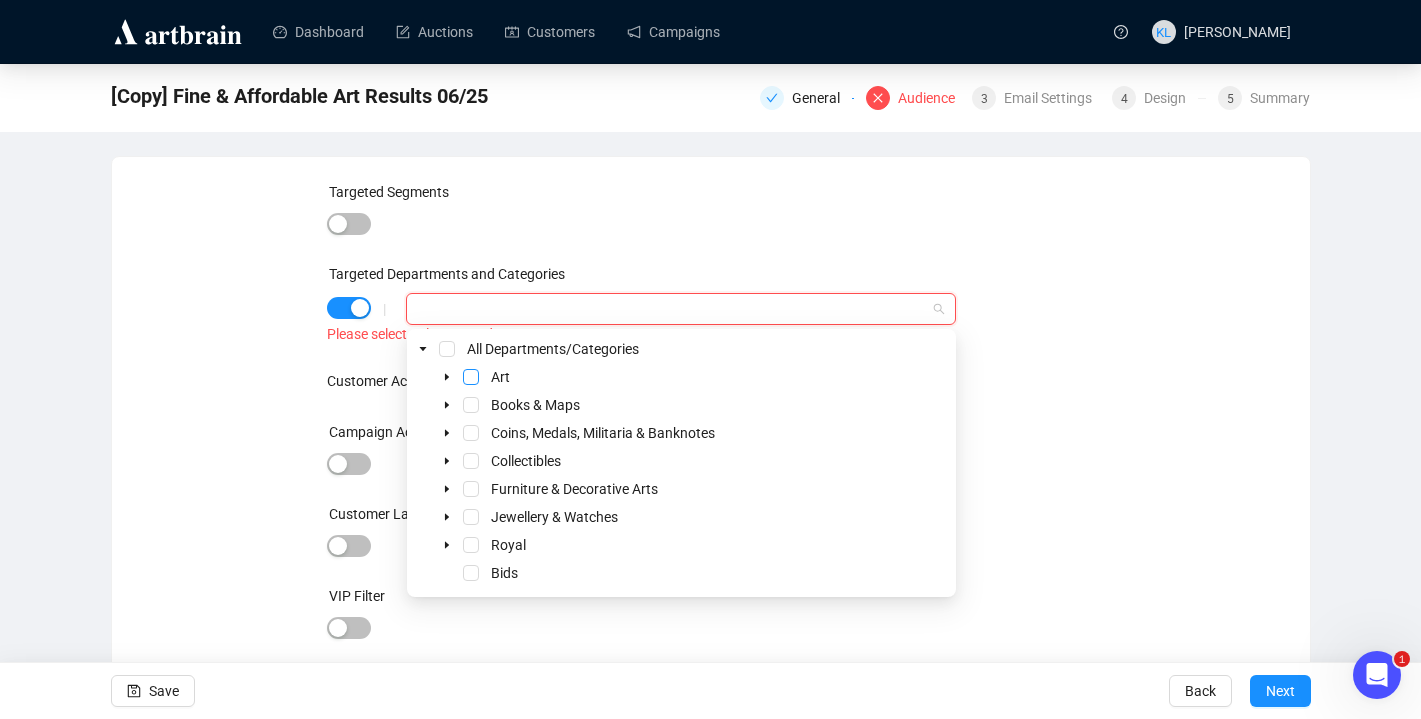 click at bounding box center [471, 377] 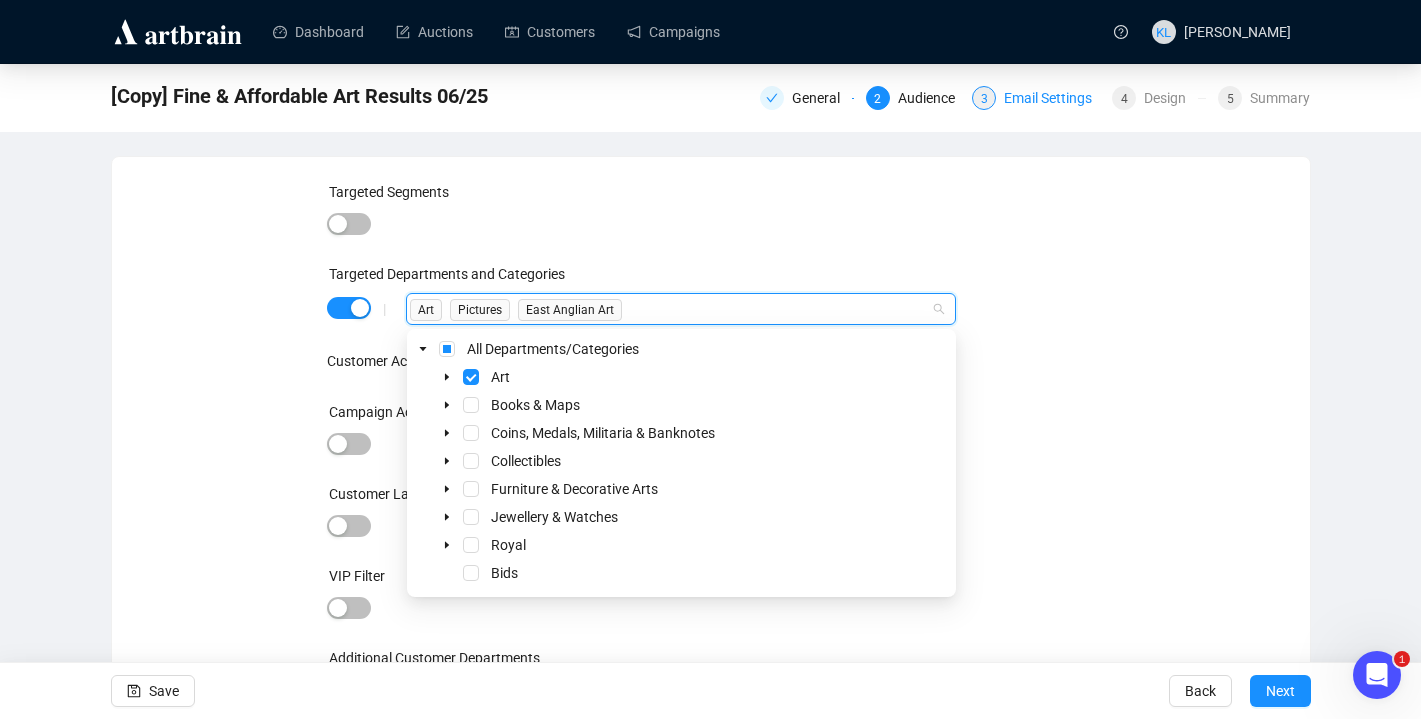 click on "Email Settings" at bounding box center (1054, 98) 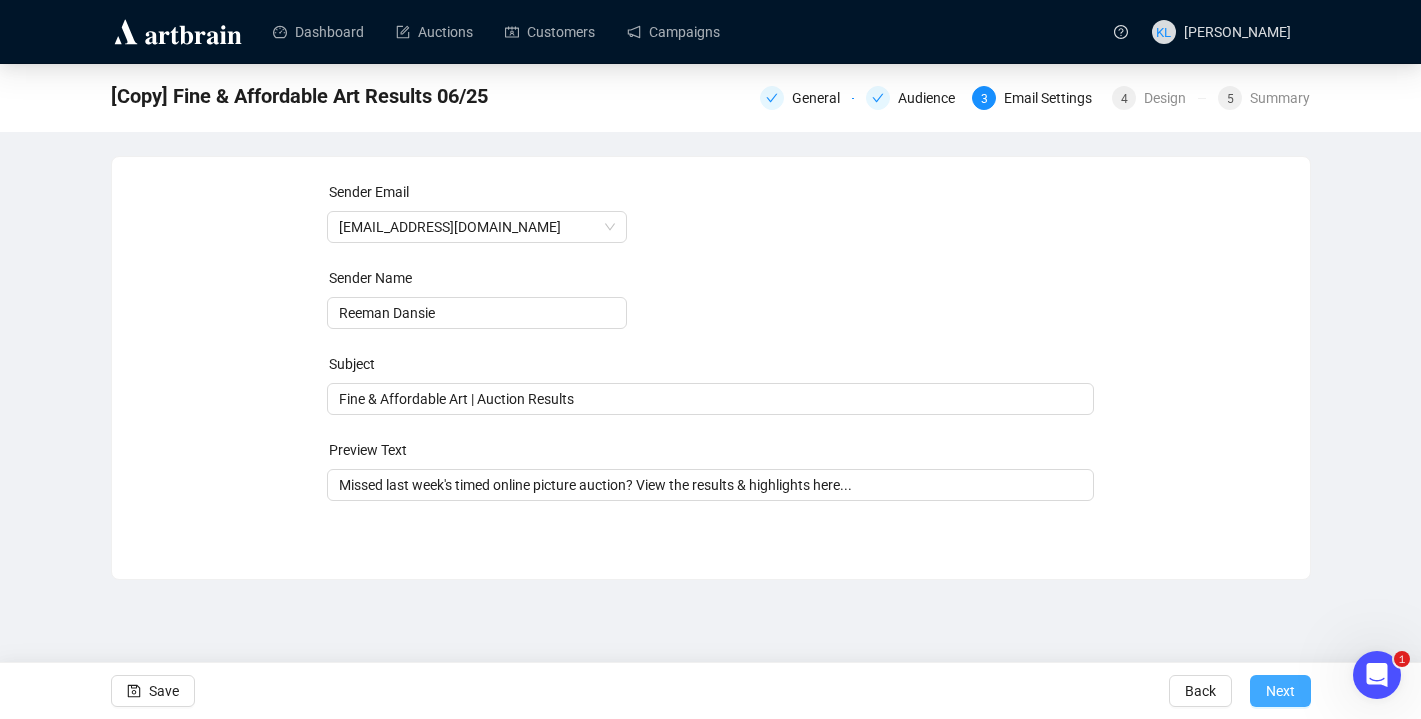 click on "Next" at bounding box center (1280, 691) 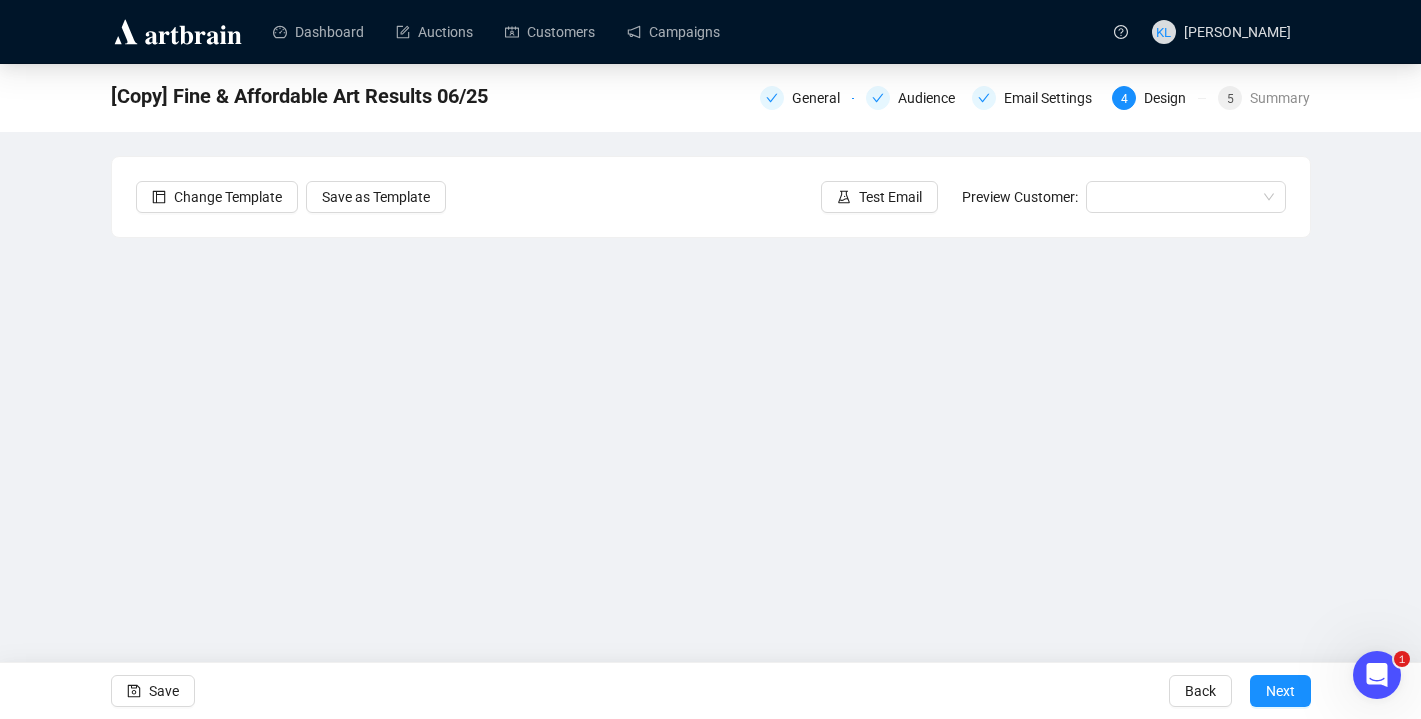 scroll, scrollTop: 25, scrollLeft: 0, axis: vertical 